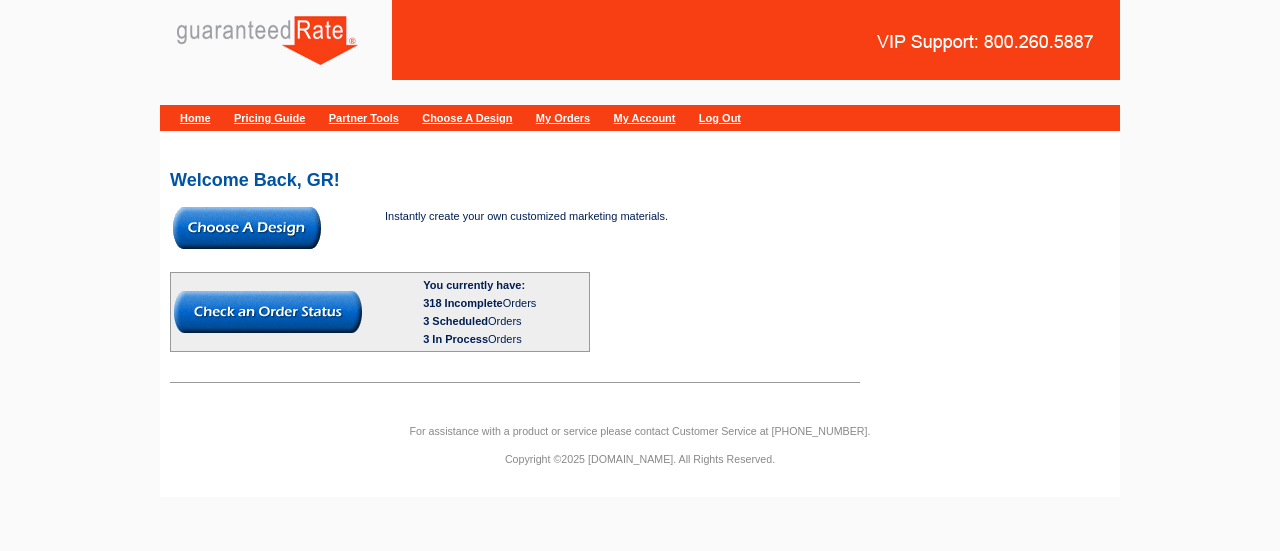 scroll, scrollTop: 0, scrollLeft: 0, axis: both 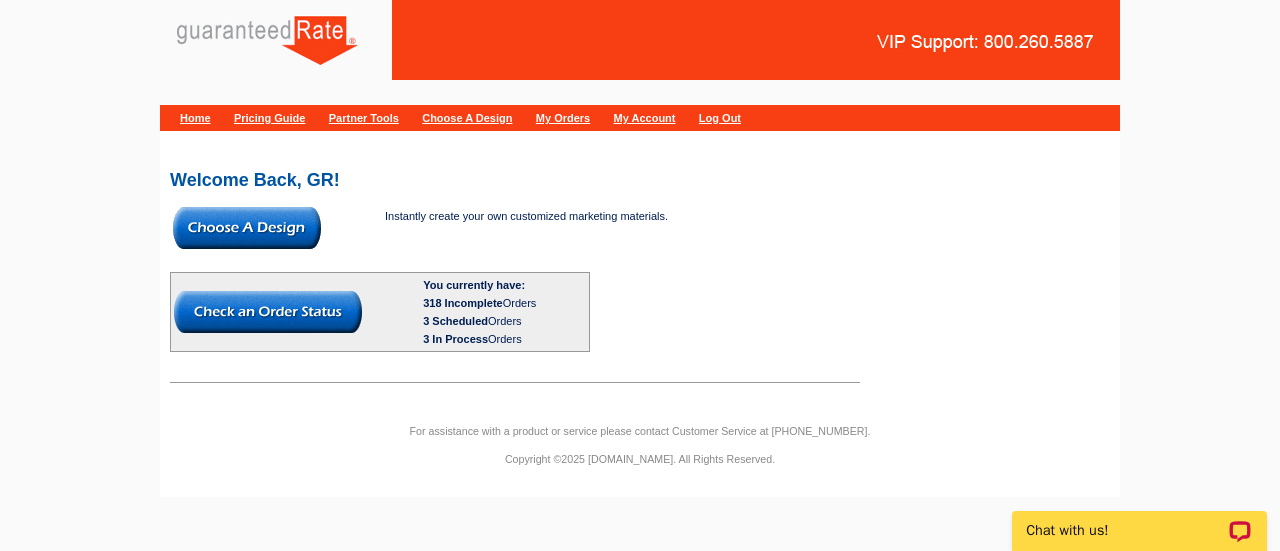 click at bounding box center [247, 228] 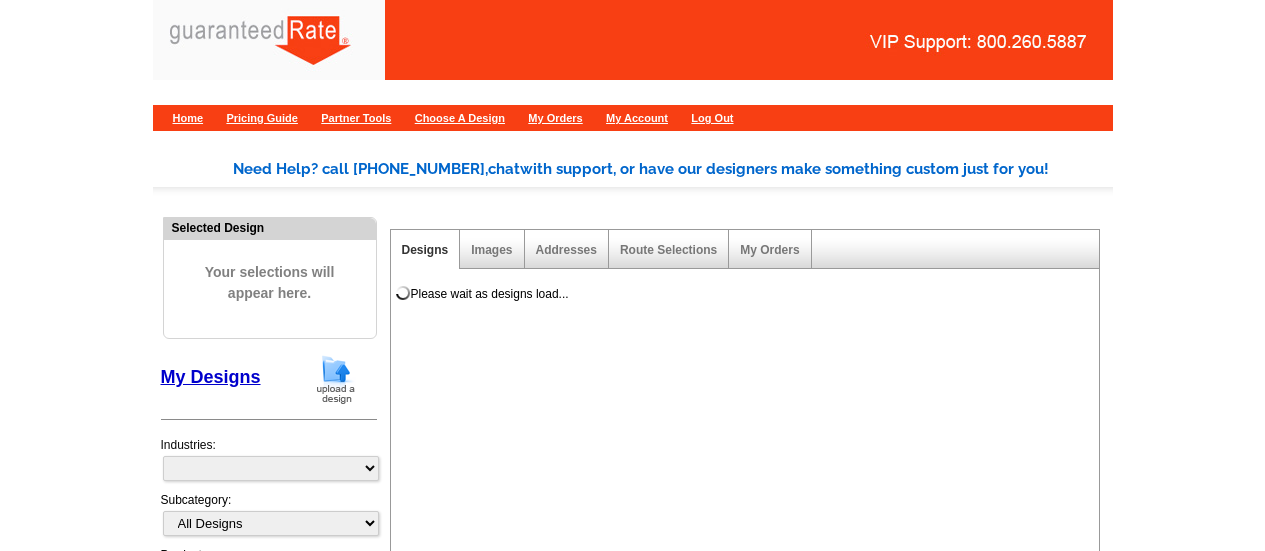 scroll, scrollTop: 0, scrollLeft: 0, axis: both 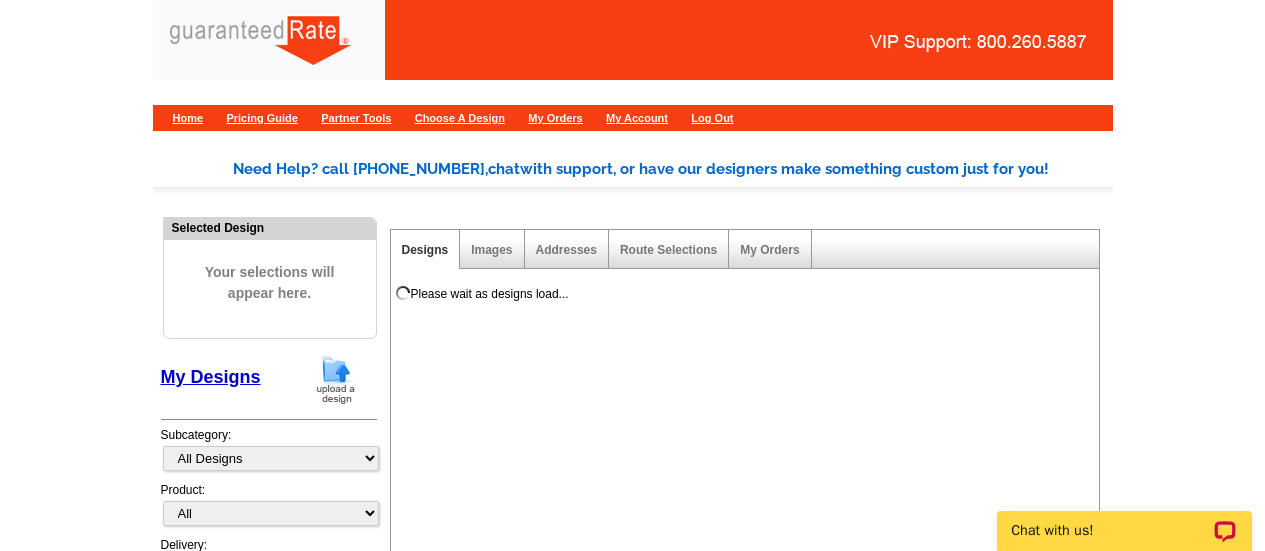 click at bounding box center [336, 379] 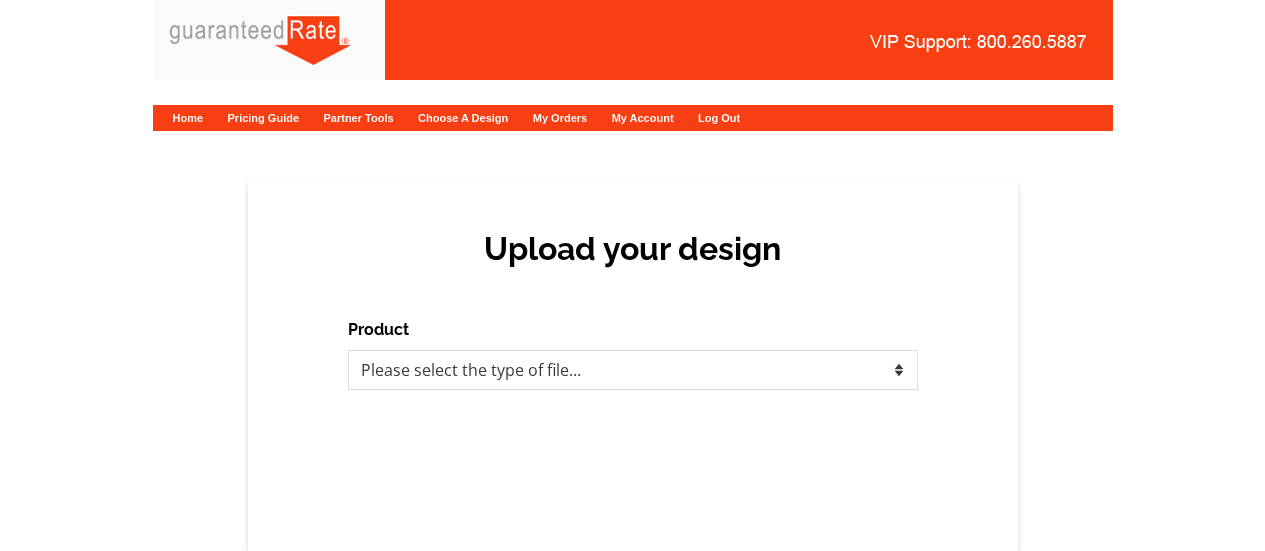 scroll, scrollTop: 0, scrollLeft: 0, axis: both 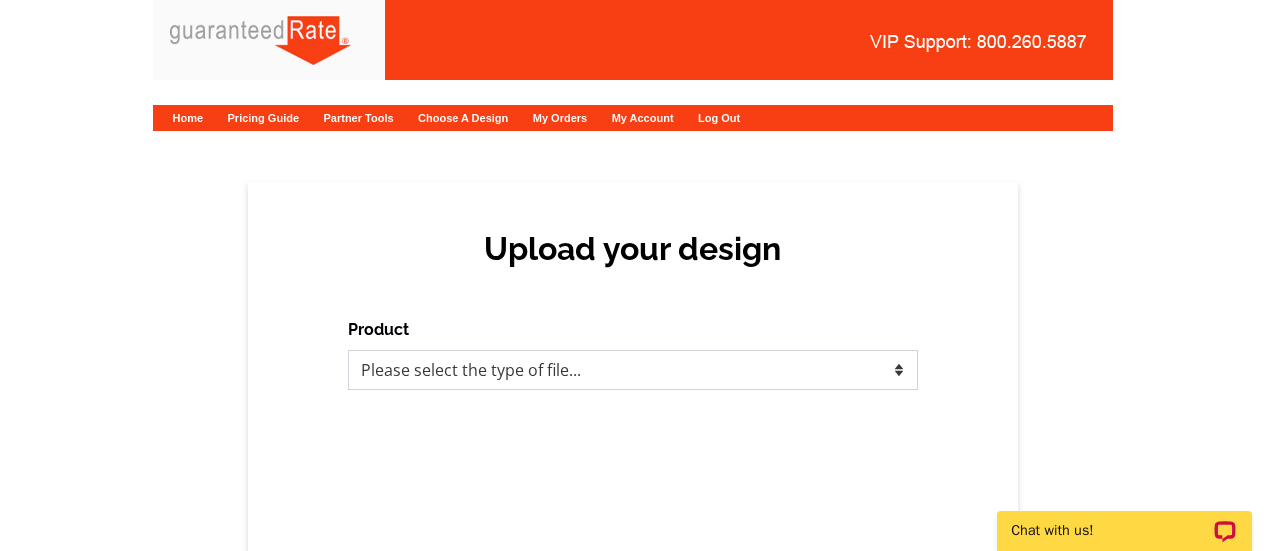 click on "Please select the type of file...
Postcards
Calendars
Business Cards
Letters and flyers
Greeting Cards" at bounding box center [633, 370] 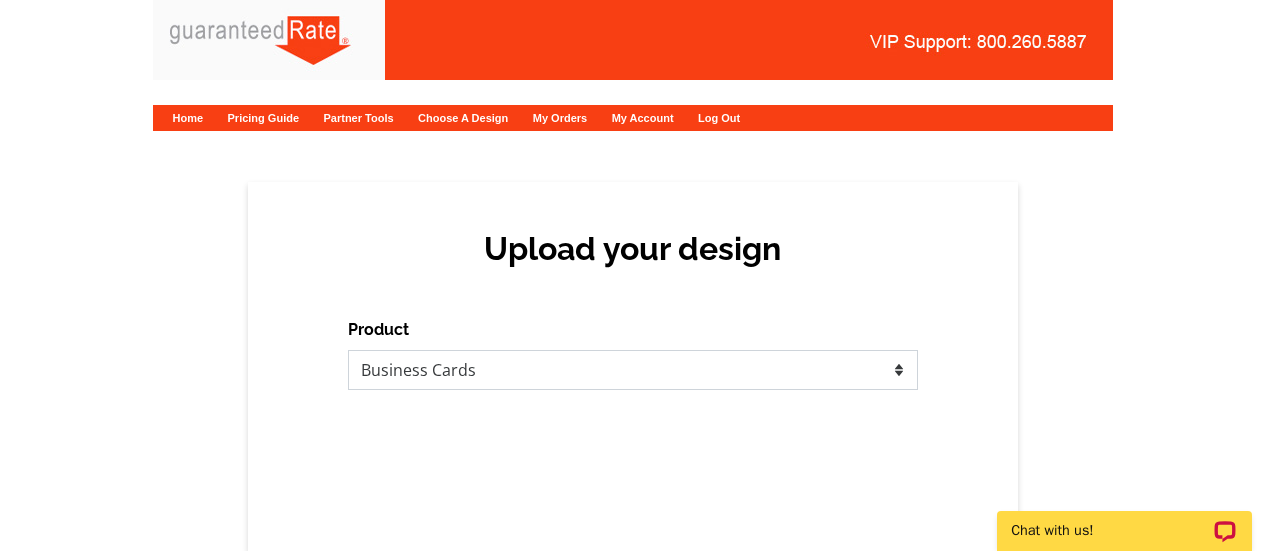 click on "Please select the type of file...
Postcards
Calendars
Business Cards
Letters and flyers
Greeting Cards" at bounding box center (633, 370) 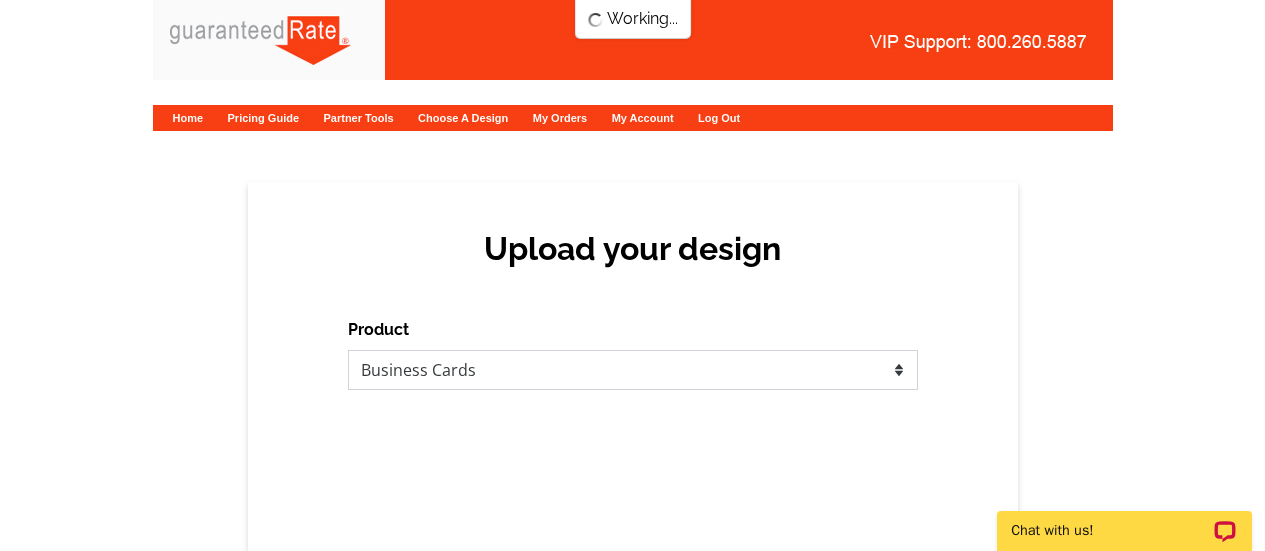 scroll, scrollTop: 0, scrollLeft: 0, axis: both 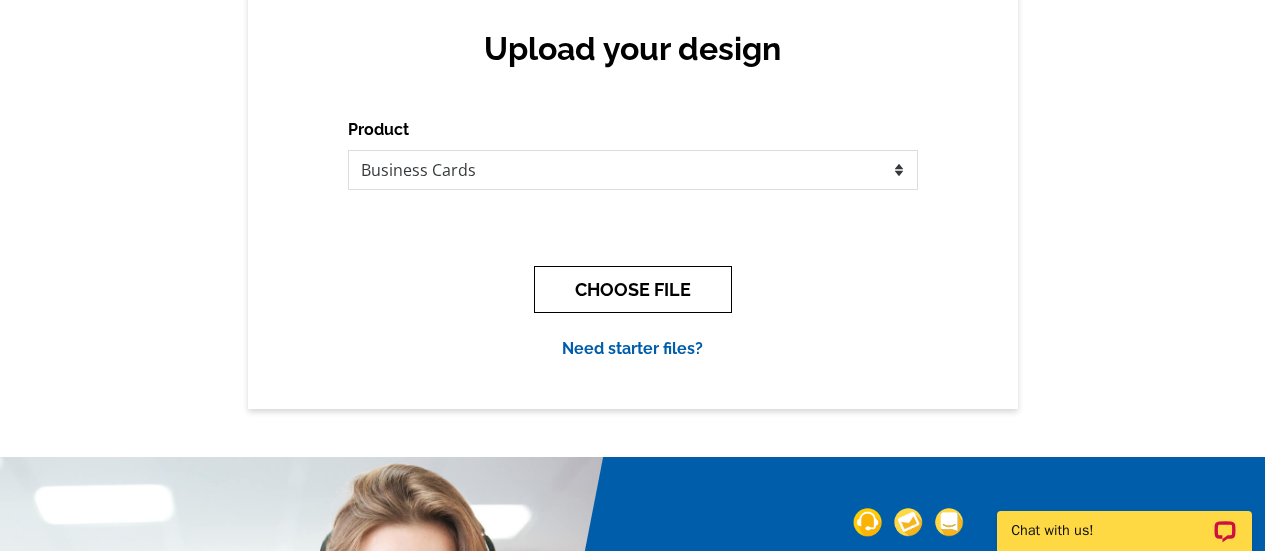 click on "CHOOSE FILE" at bounding box center [633, 289] 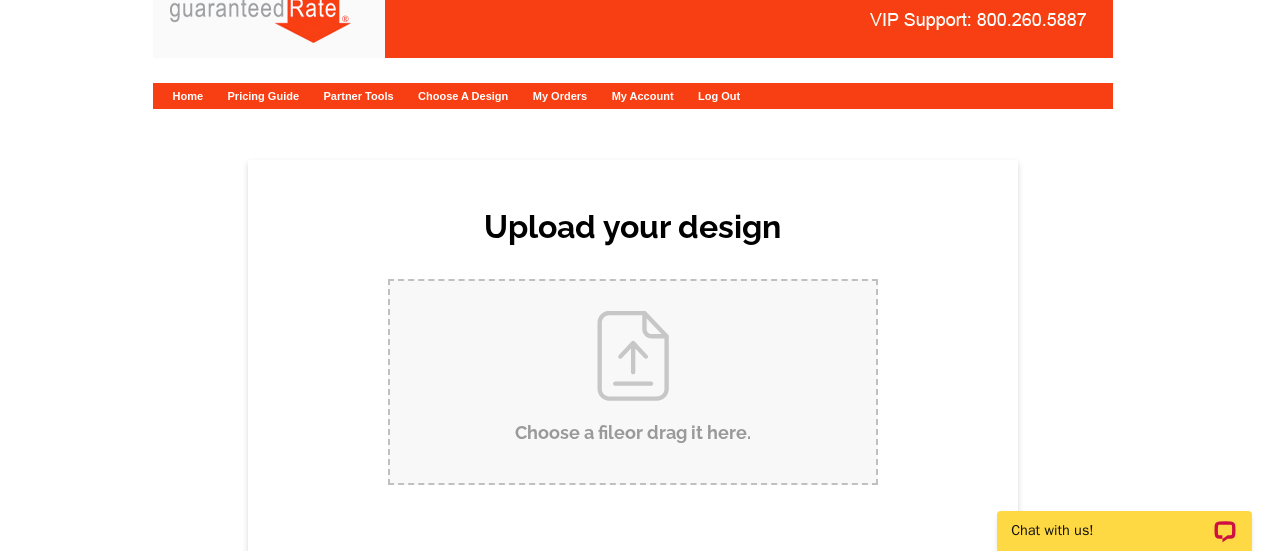 scroll, scrollTop: 0, scrollLeft: 0, axis: both 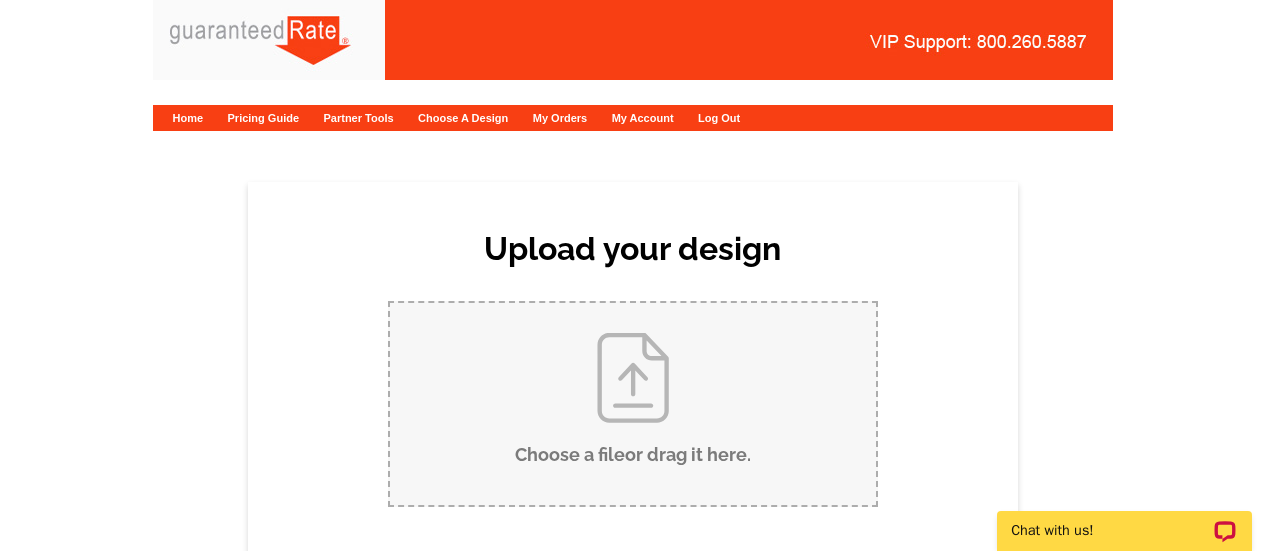 click on "Choose a file  or drag it here ." at bounding box center [633, 404] 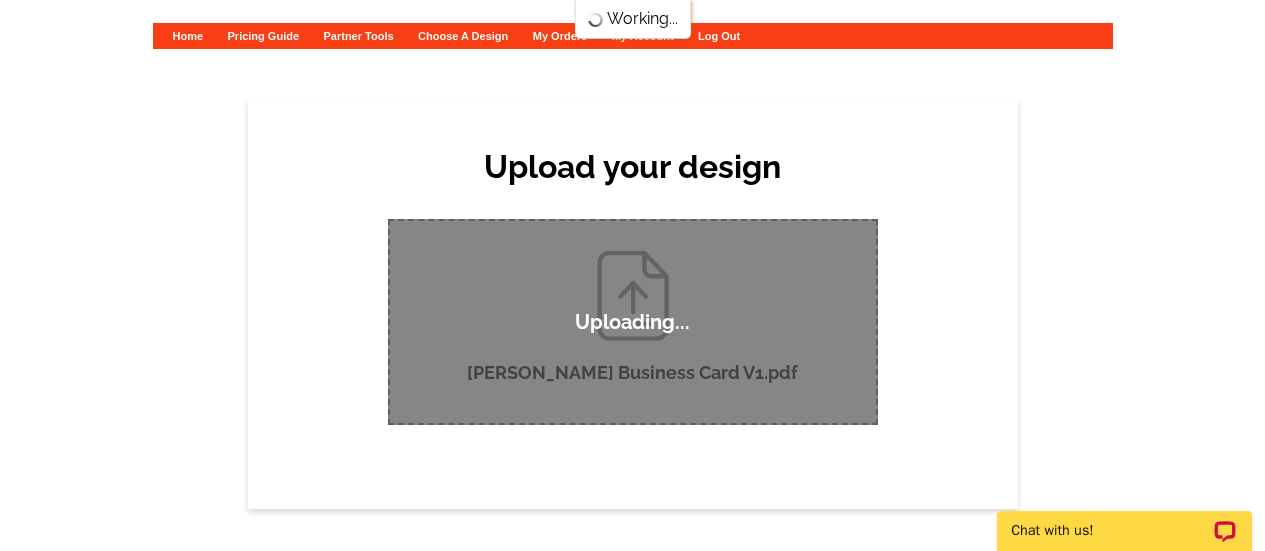 scroll, scrollTop: 100, scrollLeft: 0, axis: vertical 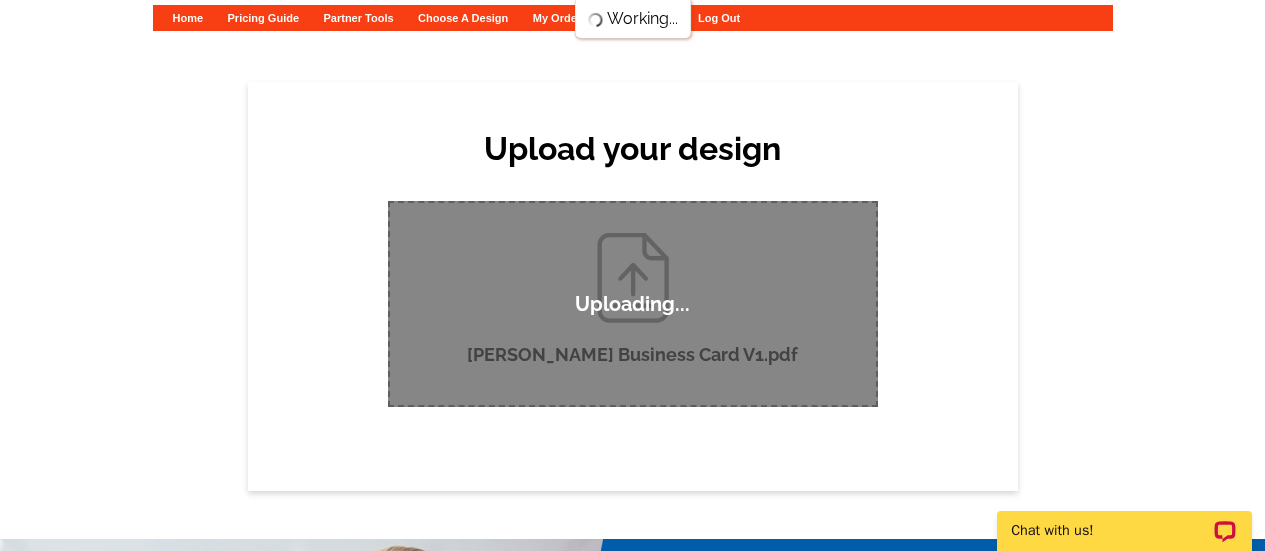 type 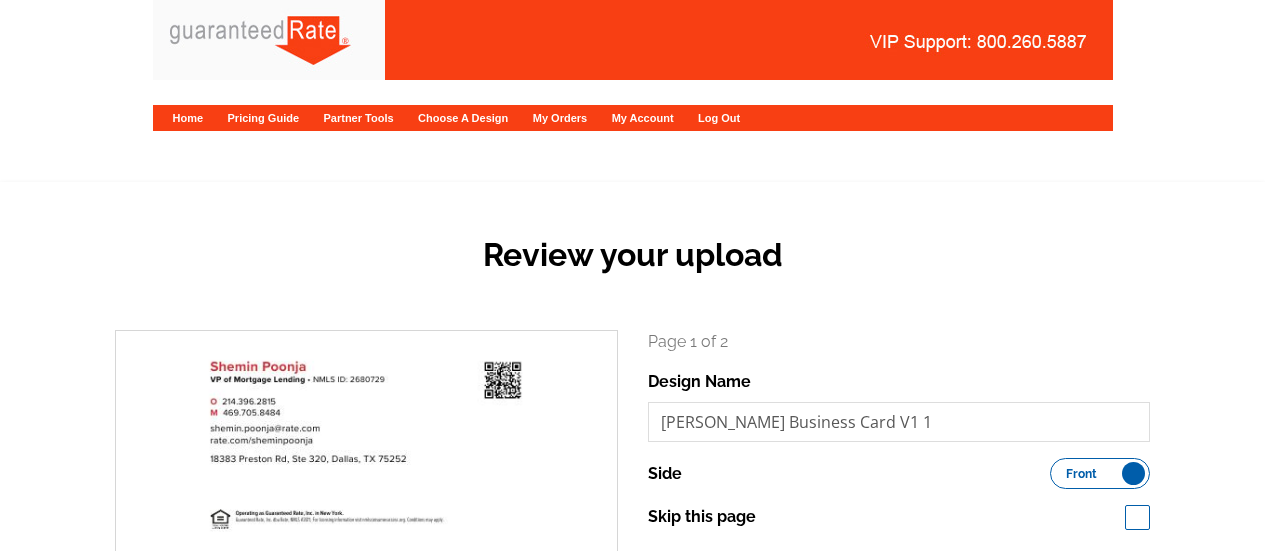 scroll, scrollTop: 0, scrollLeft: 0, axis: both 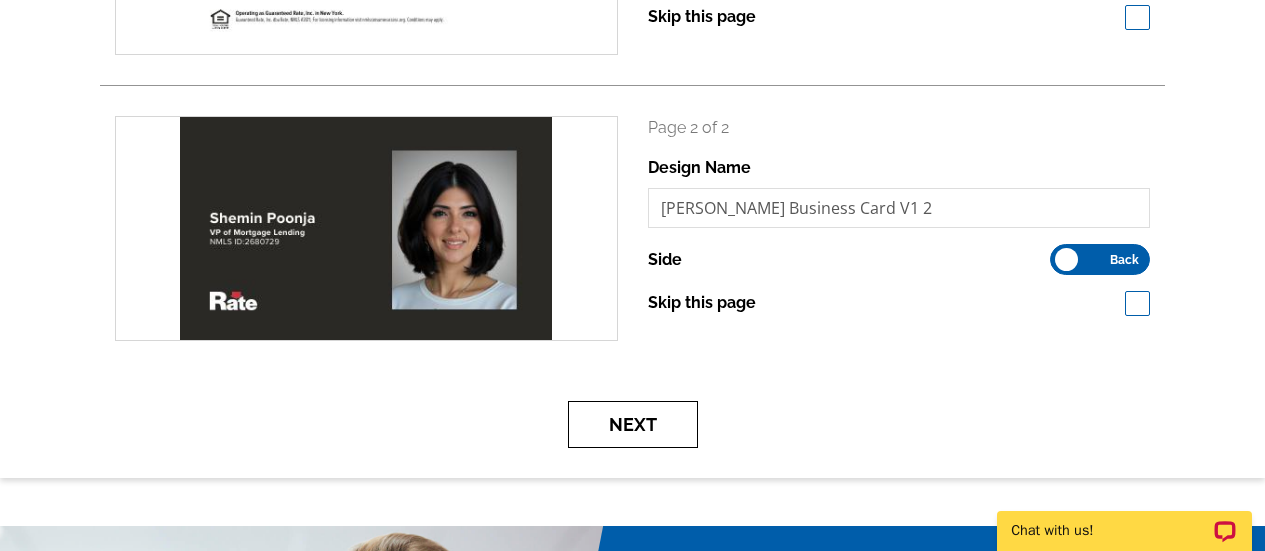 click on "Next" at bounding box center [633, 424] 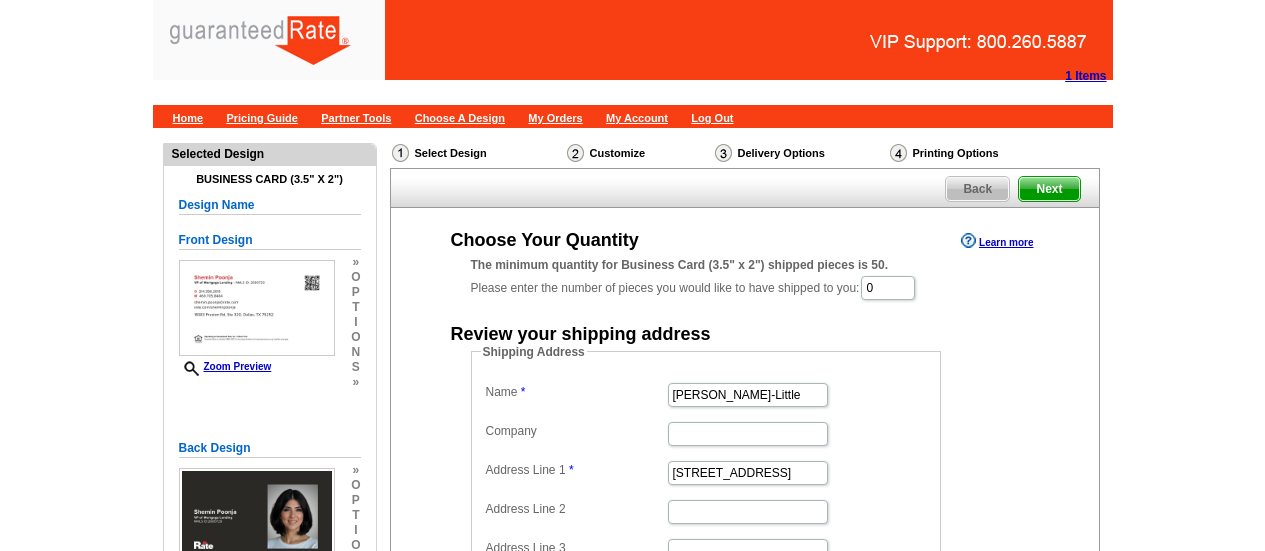 scroll, scrollTop: 97, scrollLeft: 0, axis: vertical 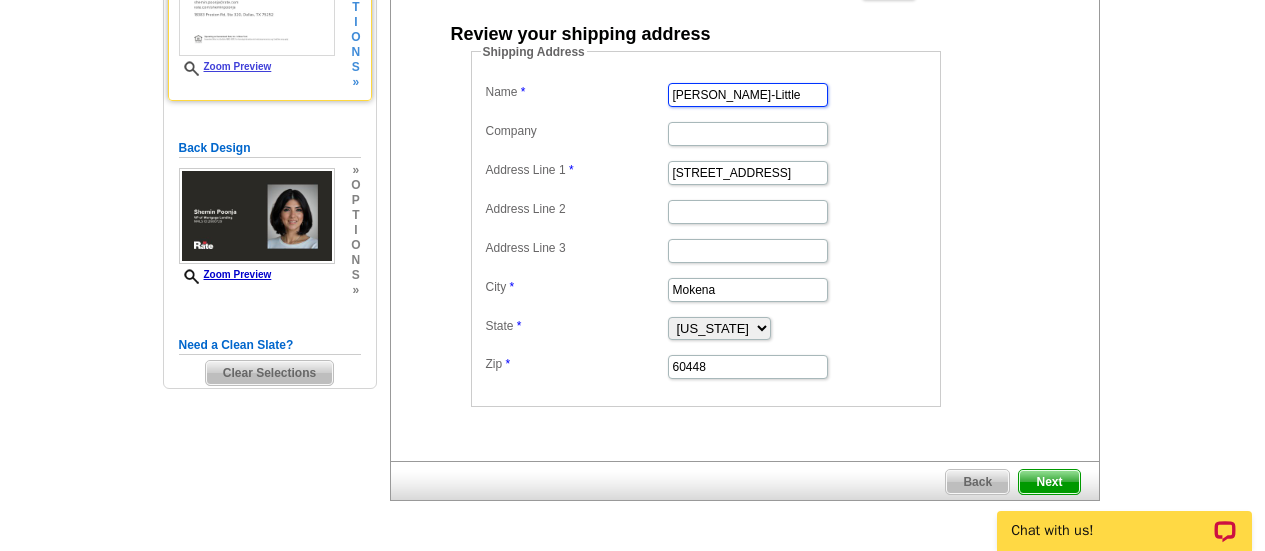 drag, startPoint x: 571, startPoint y: 78, endPoint x: 343, endPoint y: 64, distance: 228.42941 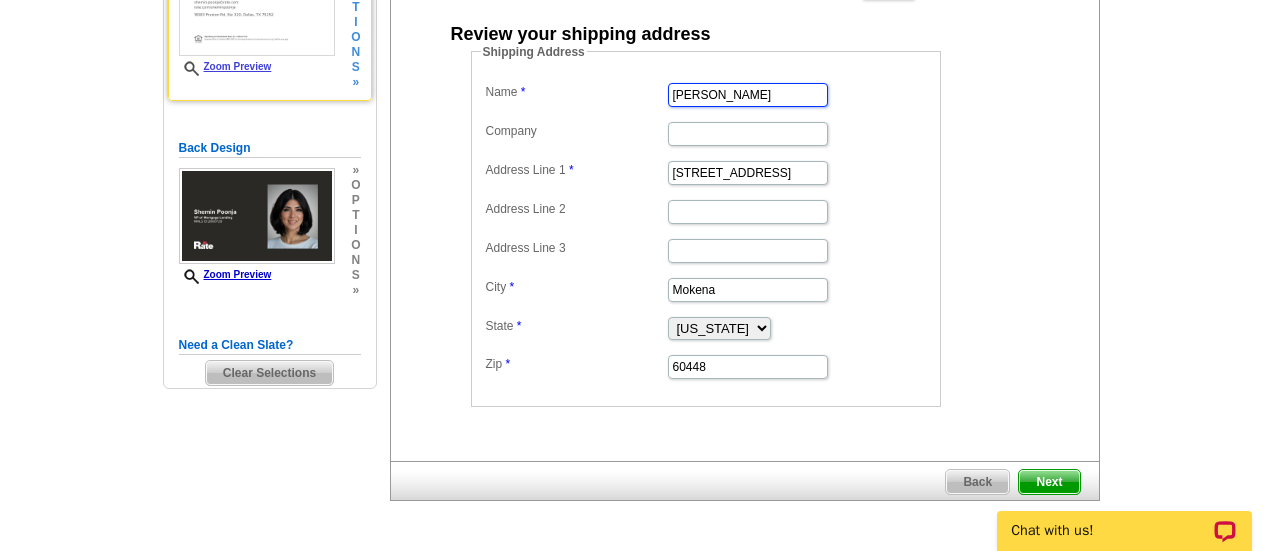 type on "Shemin Poonja" 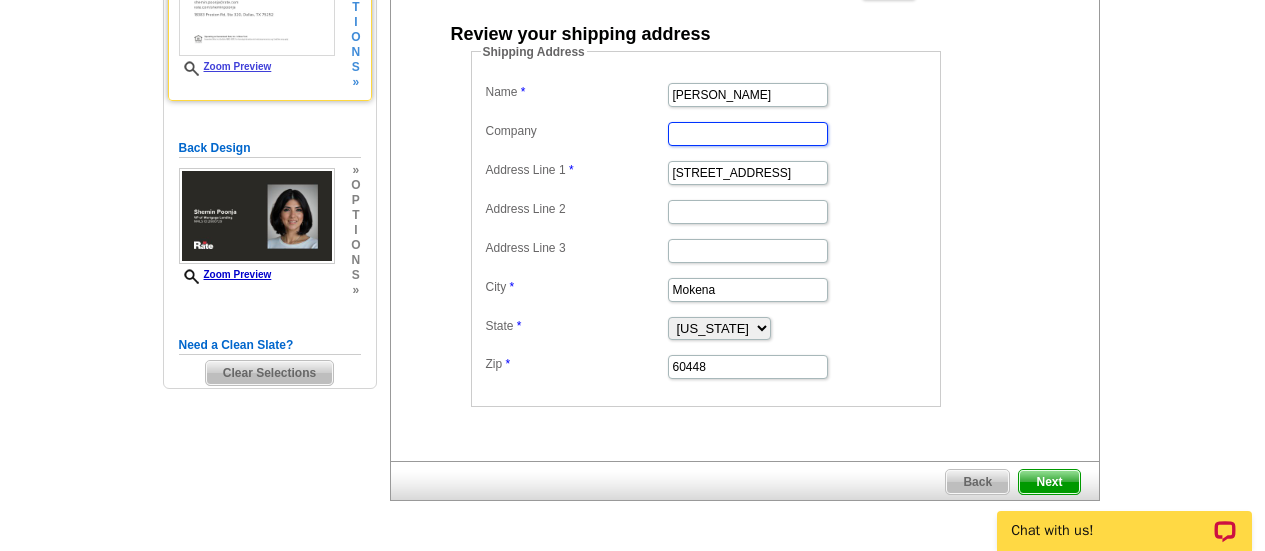 scroll, scrollTop: 0, scrollLeft: 0, axis: both 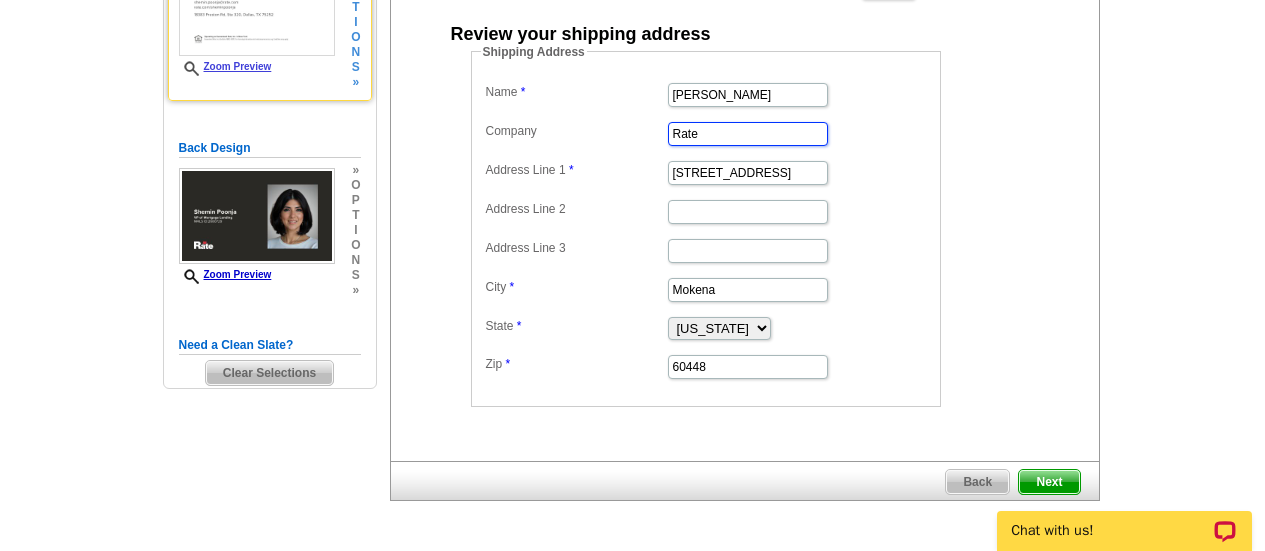 type on "Rate" 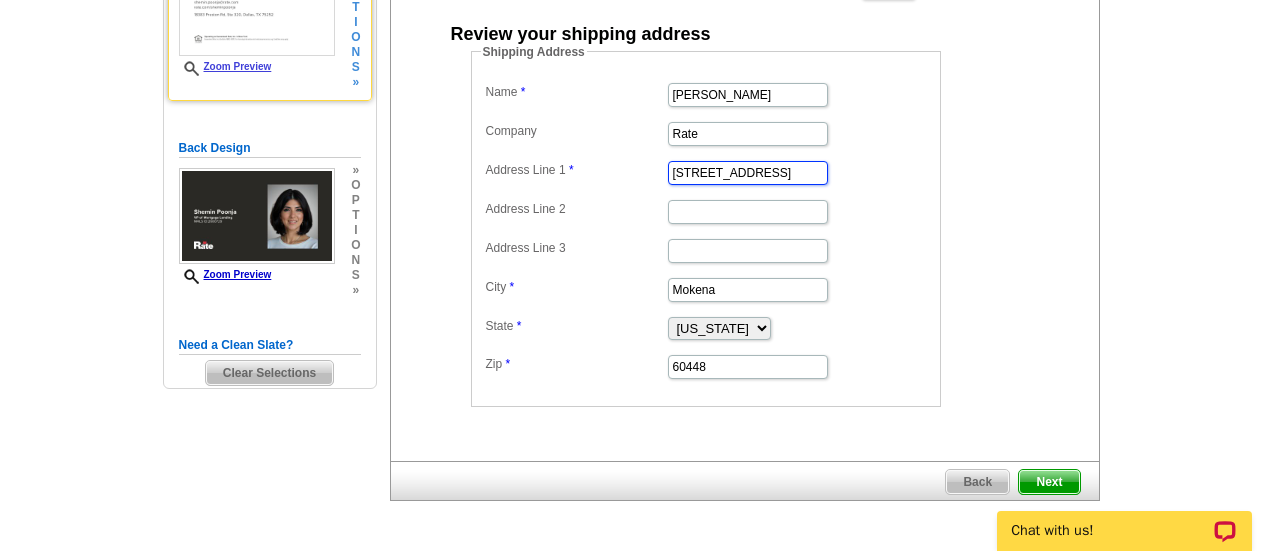 type on "2921 Chalfont Lane" 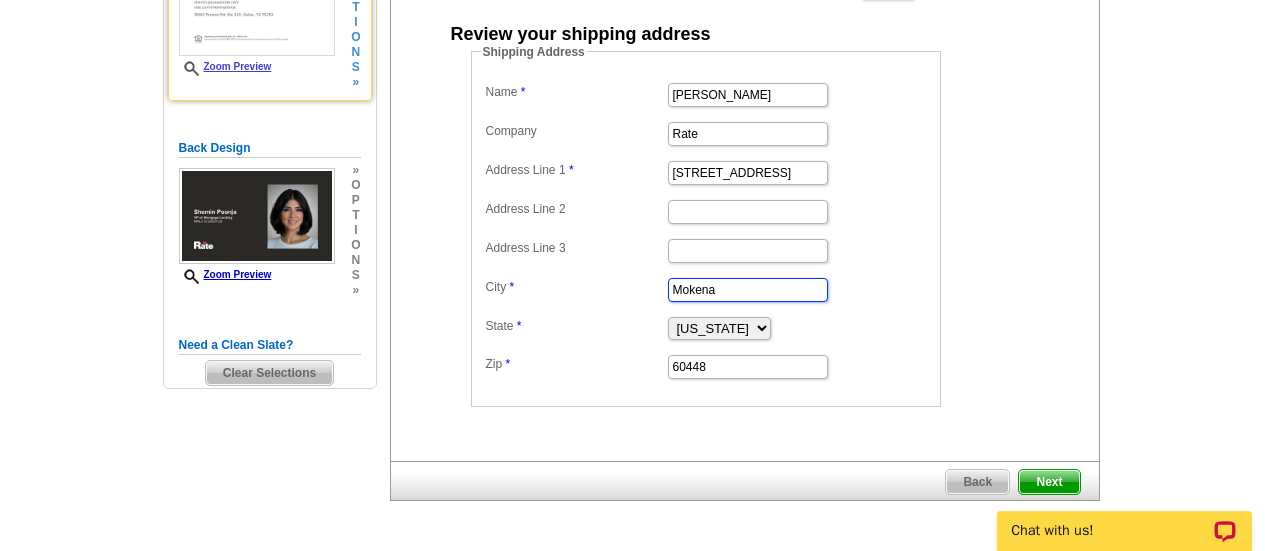 type on "p" 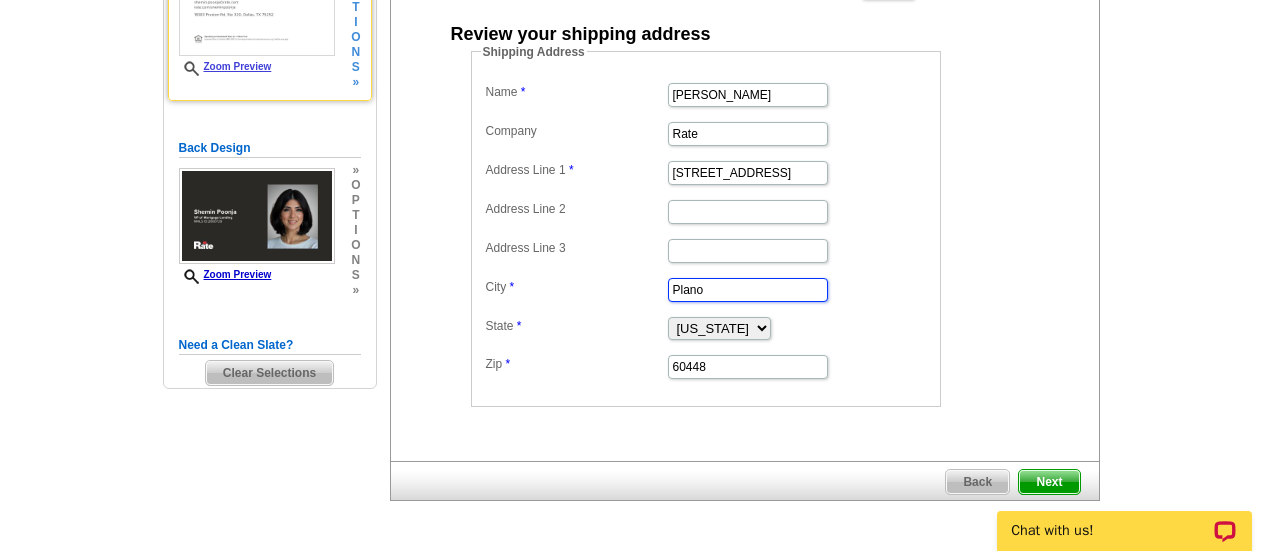 type on "Plano" 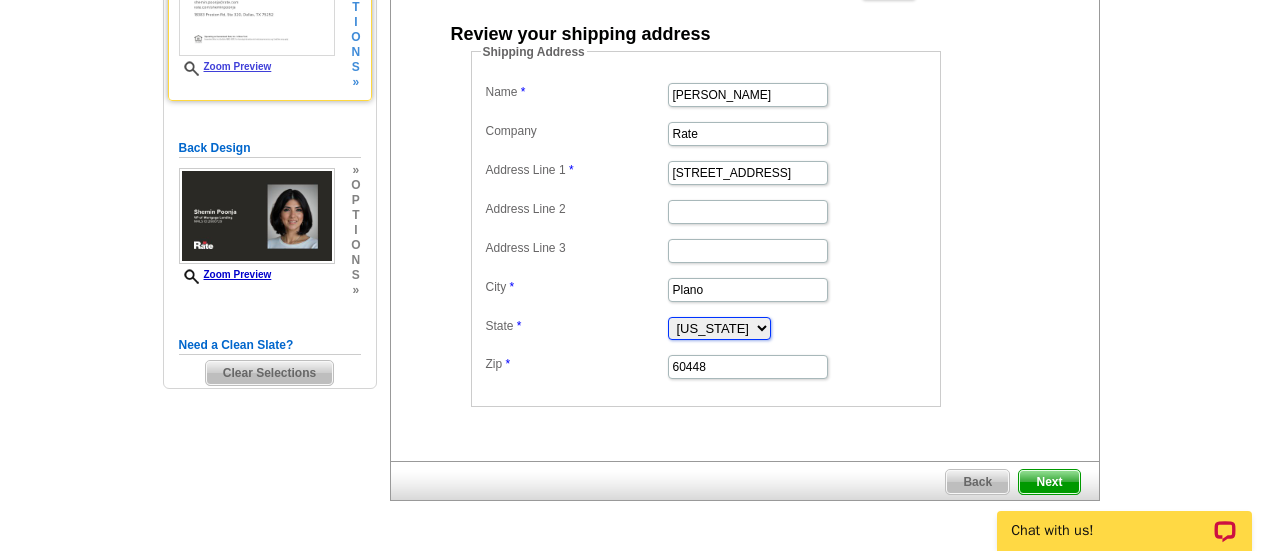 select on "TX" 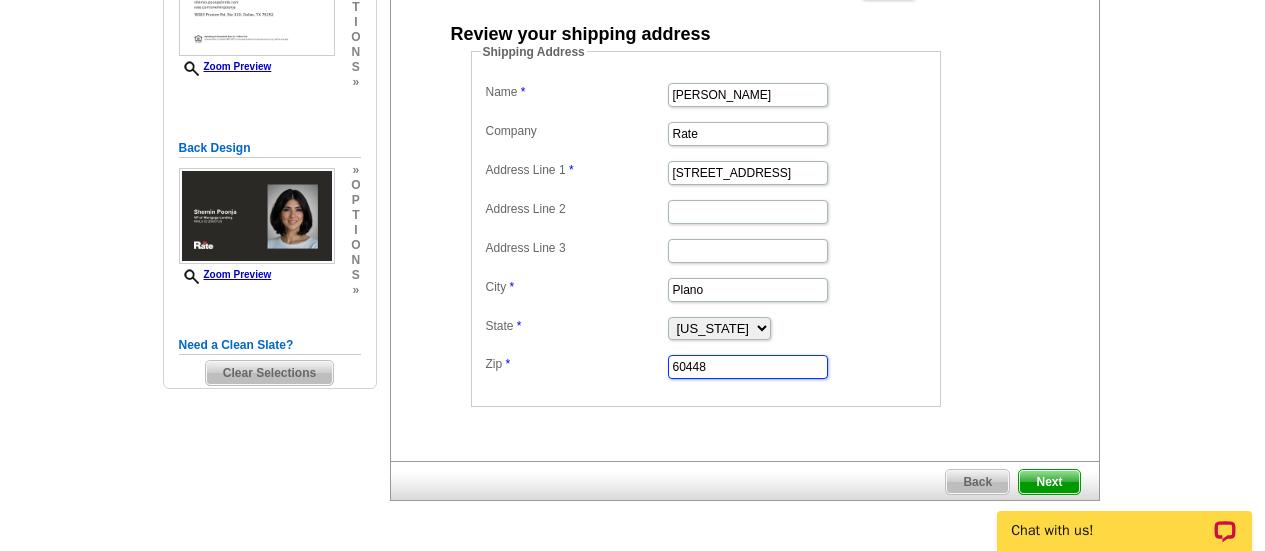 click on "60448" at bounding box center [748, 367] 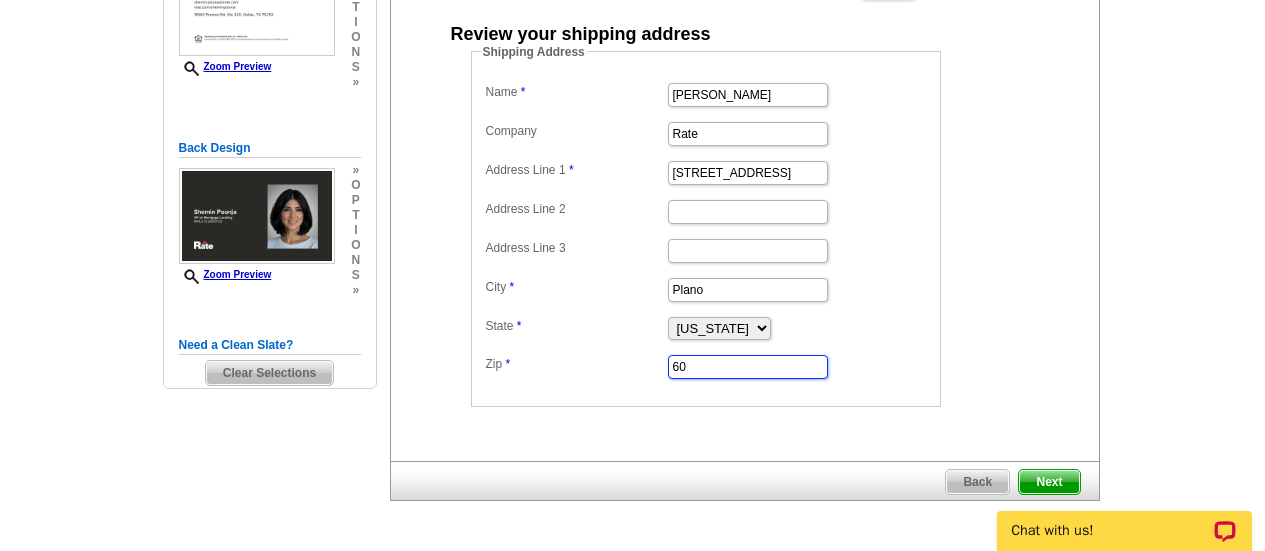 type on "6" 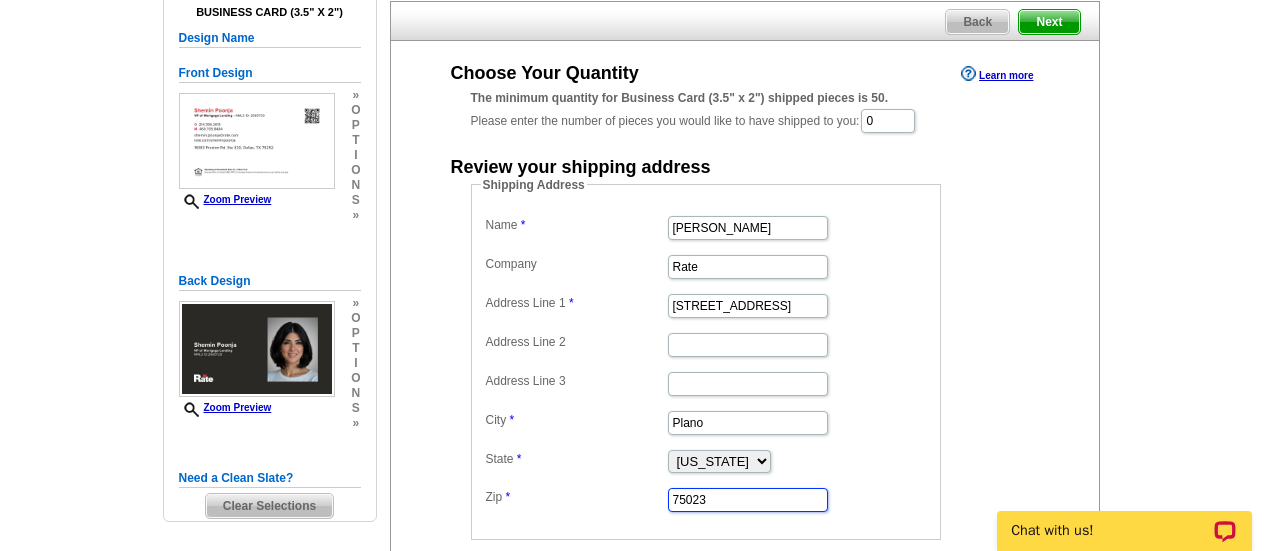 scroll, scrollTop: 161, scrollLeft: 0, axis: vertical 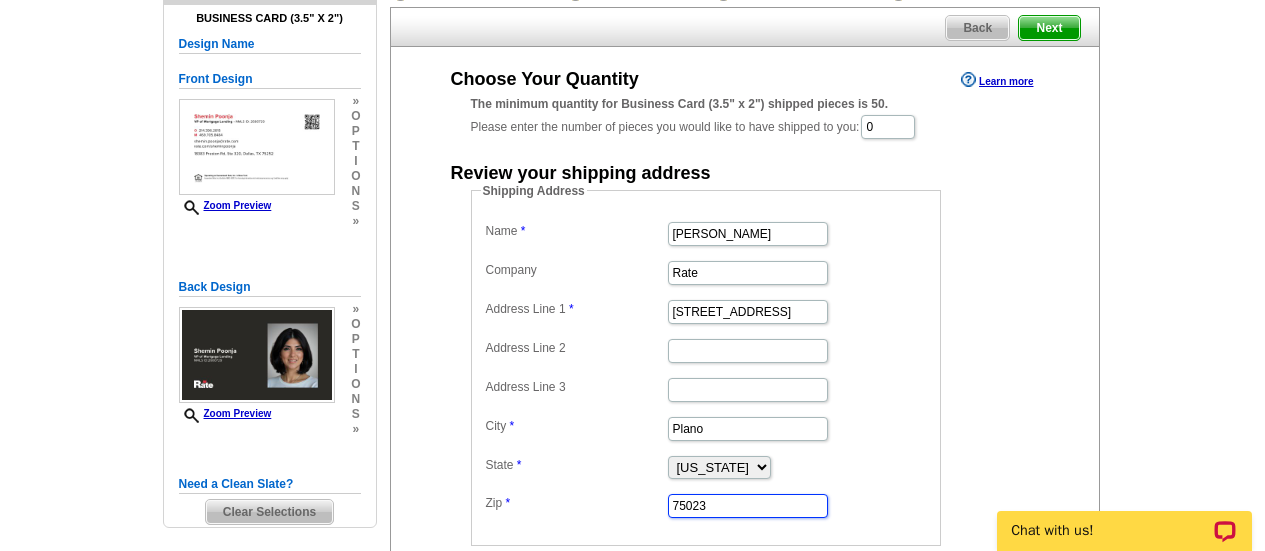 type on "75023" 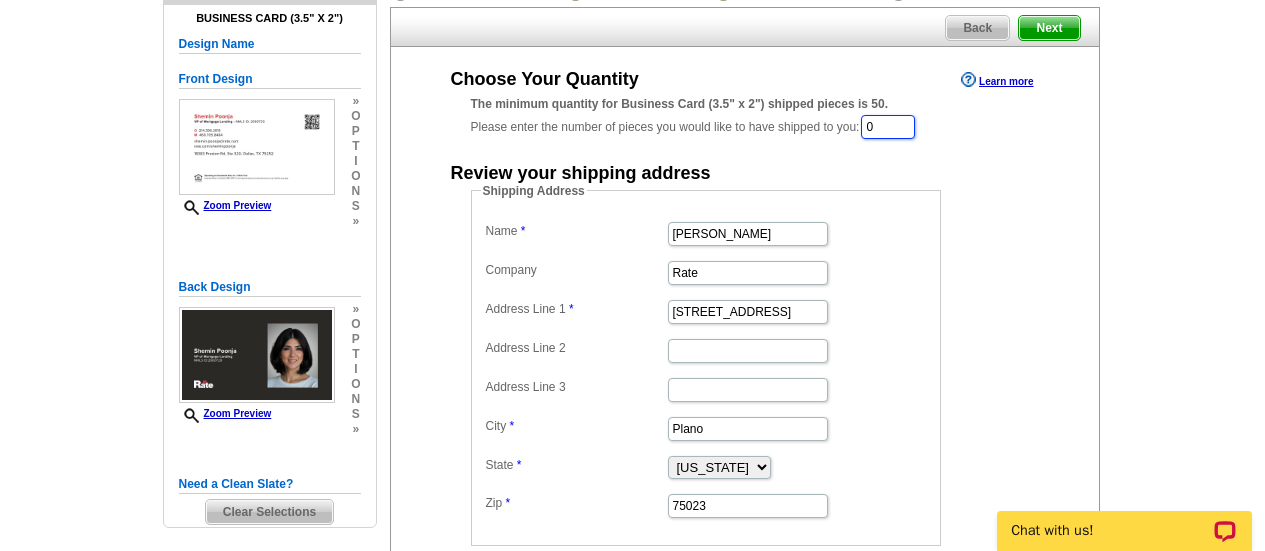 click on "0" at bounding box center (888, 127) 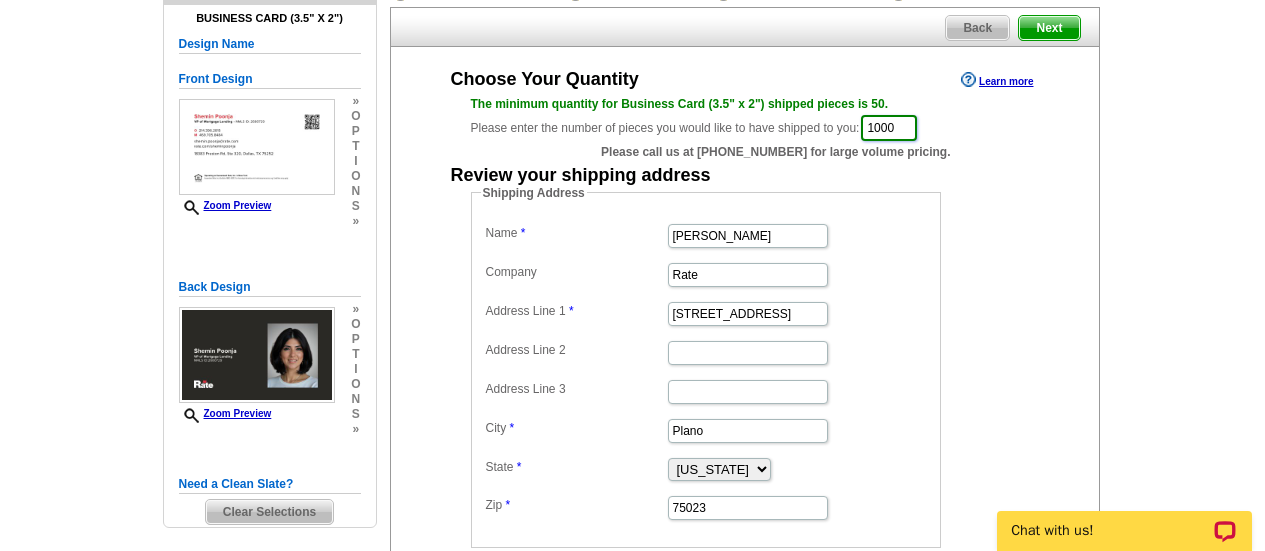 type on "1000" 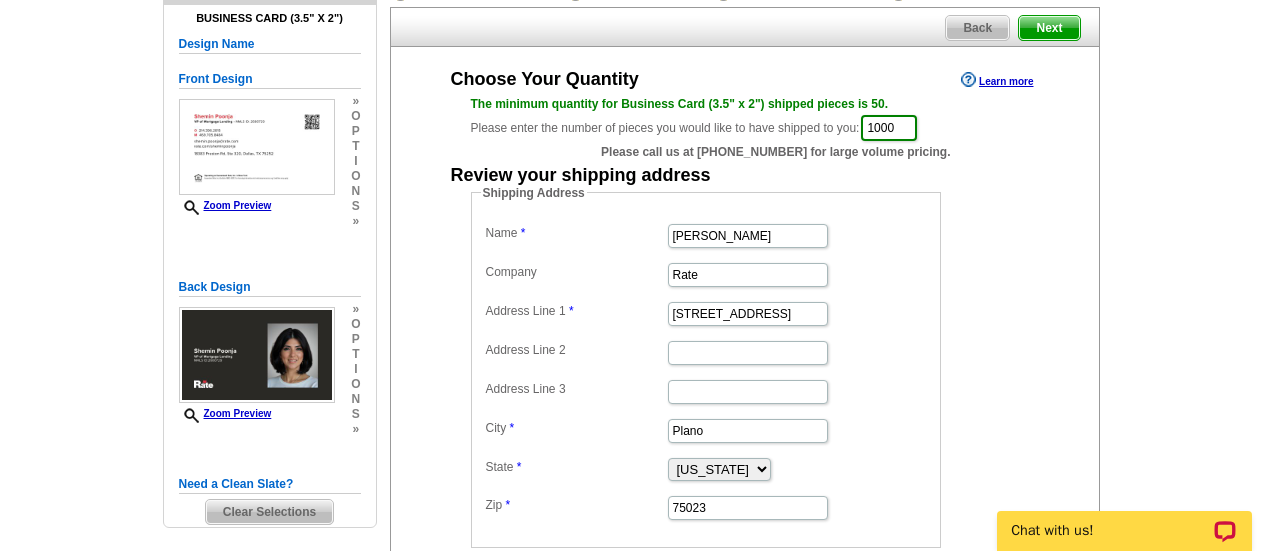 click on "Shipping Address
Name
Shemin Poonja
Company
Rate
Address Line 1
2921 Chalfont Lane
Address Line 2
Address Line 3
City
Plano
State
Alabama
Alaska
Arizona
Arkansas
California
Colorado
Connecticut
District of Columbia
Delaware
Florida
Georgia
Hawaii
Idaho
Illinois
Indiana
Iowa
Kansas
Kentucky
Louisiana
Maine
Maryland
Massachusetts
Michigan
Minnesota
Mississippi
Missouri
Montana
Nebraska
Nevada
New Hampshire
New Jersey
New Mexico
New York
North Carolina
North Dakota
Ohio
Oklahoma
Oregon
Pennsylvania
Rhode Island
South Carolina
South Dakota
Tennessee
Texas
Utah
Vermont
Virginia
Washington
West Virginia
Wisconsin
Wyoming
Zip
75023" at bounding box center (745, 366) 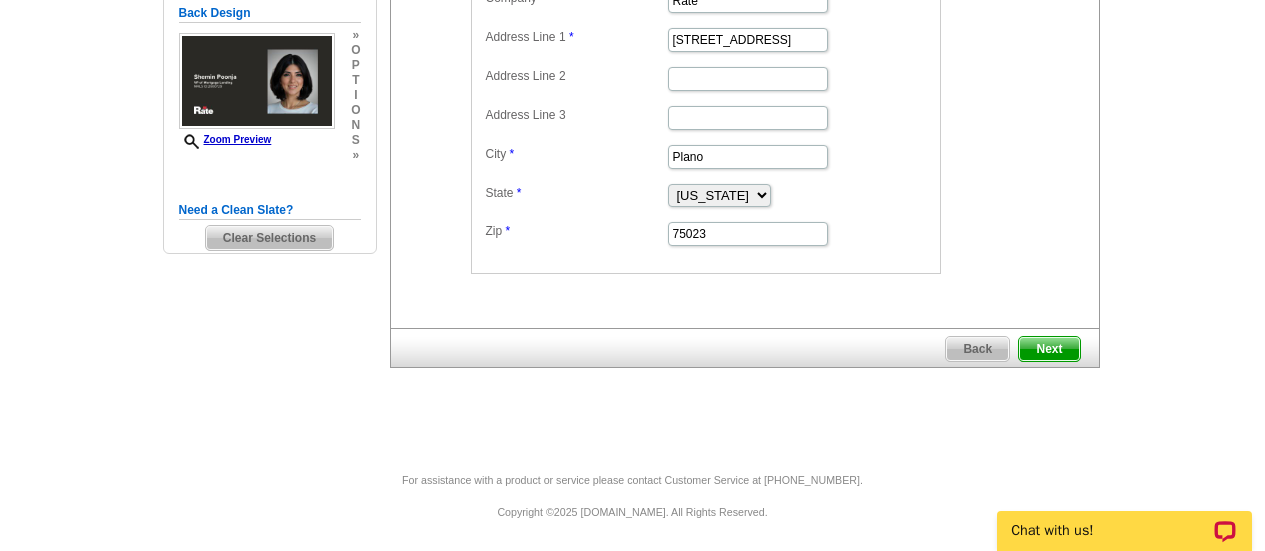 click on "Next" at bounding box center [1049, 349] 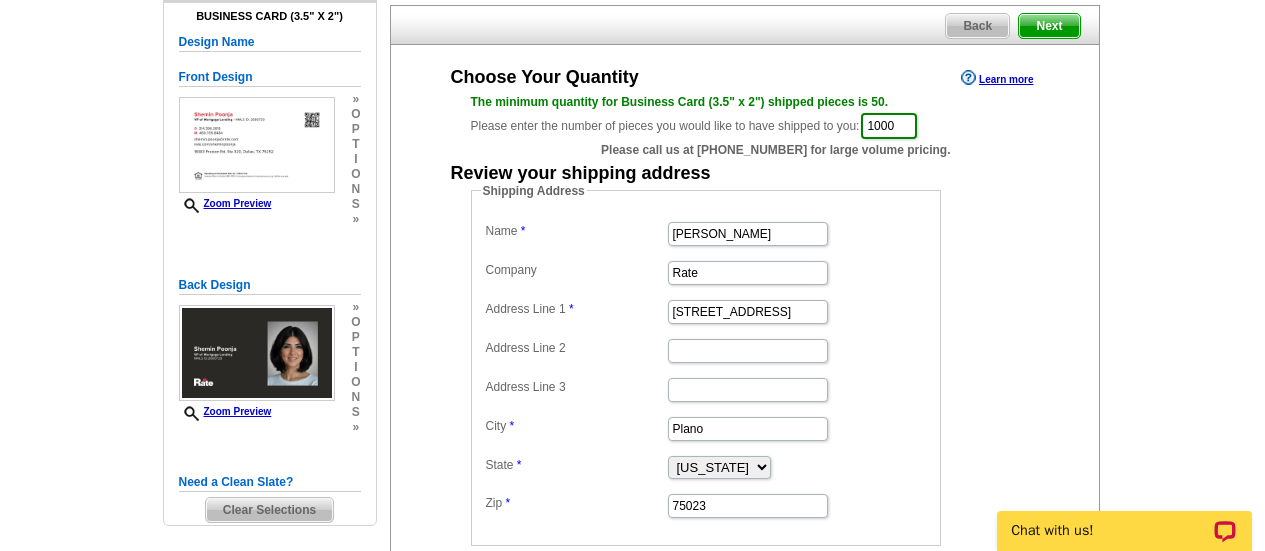 scroll, scrollTop: 164, scrollLeft: 0, axis: vertical 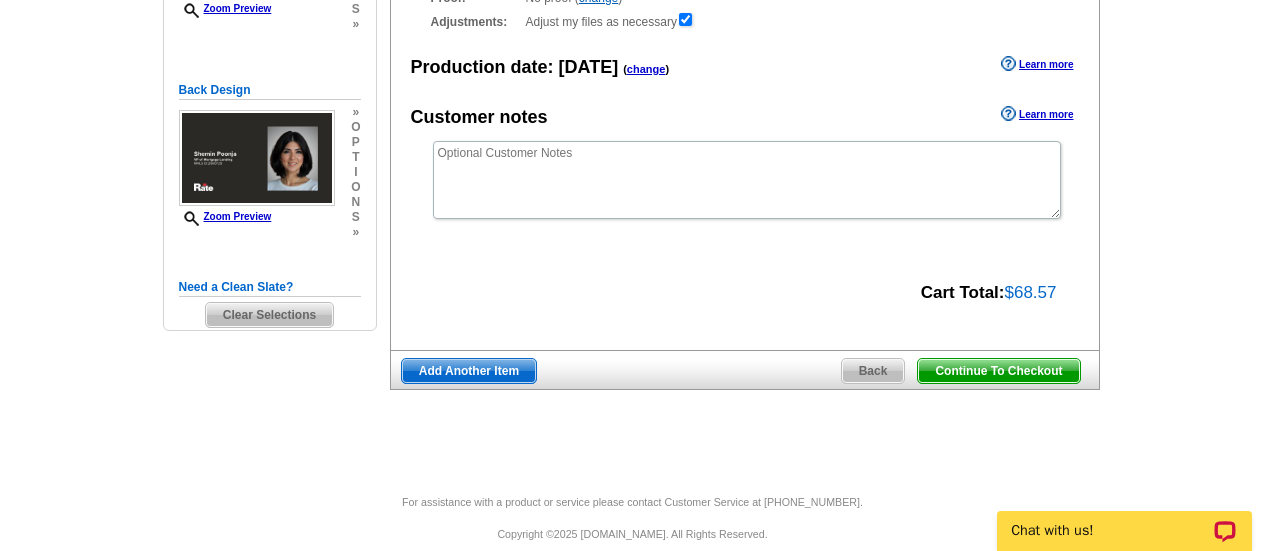 click on "Continue To Checkout" at bounding box center (998, 371) 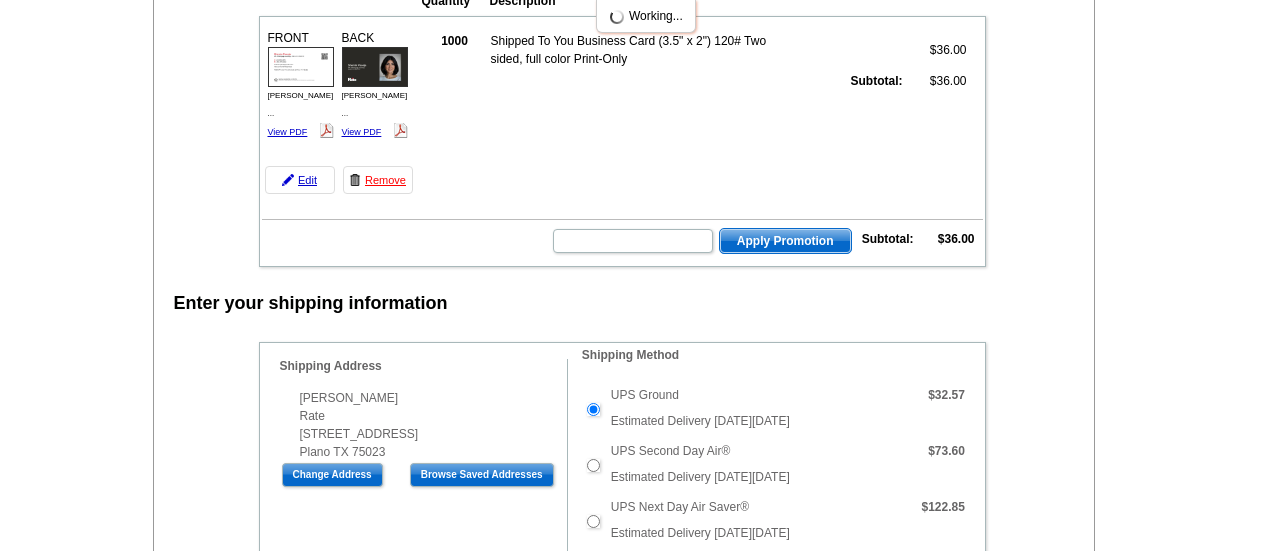 scroll, scrollTop: 359, scrollLeft: 0, axis: vertical 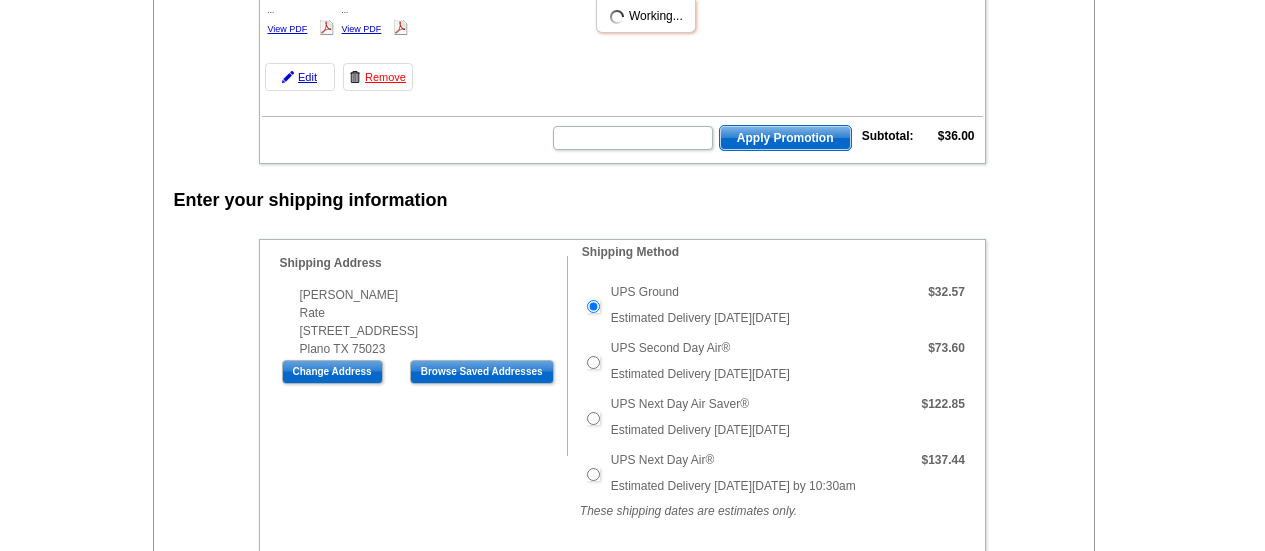 click on "Shipping Address
Shemin Poonja Rate 2921 Chalfont Lane Plano TX 75023" at bounding box center (413, 307) 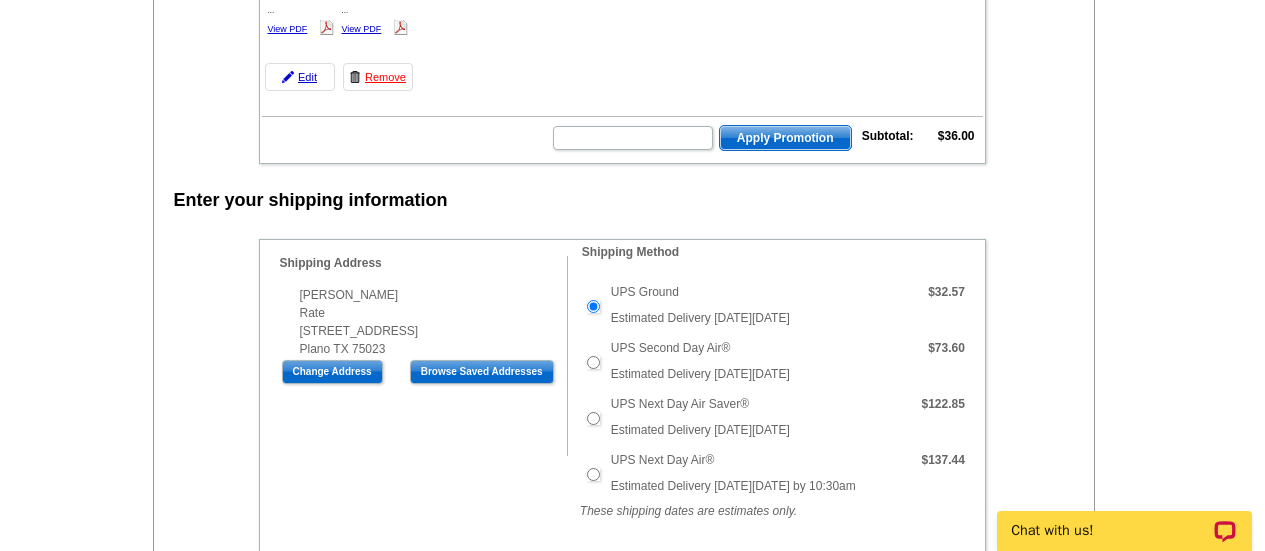 scroll, scrollTop: 800, scrollLeft: 0, axis: vertical 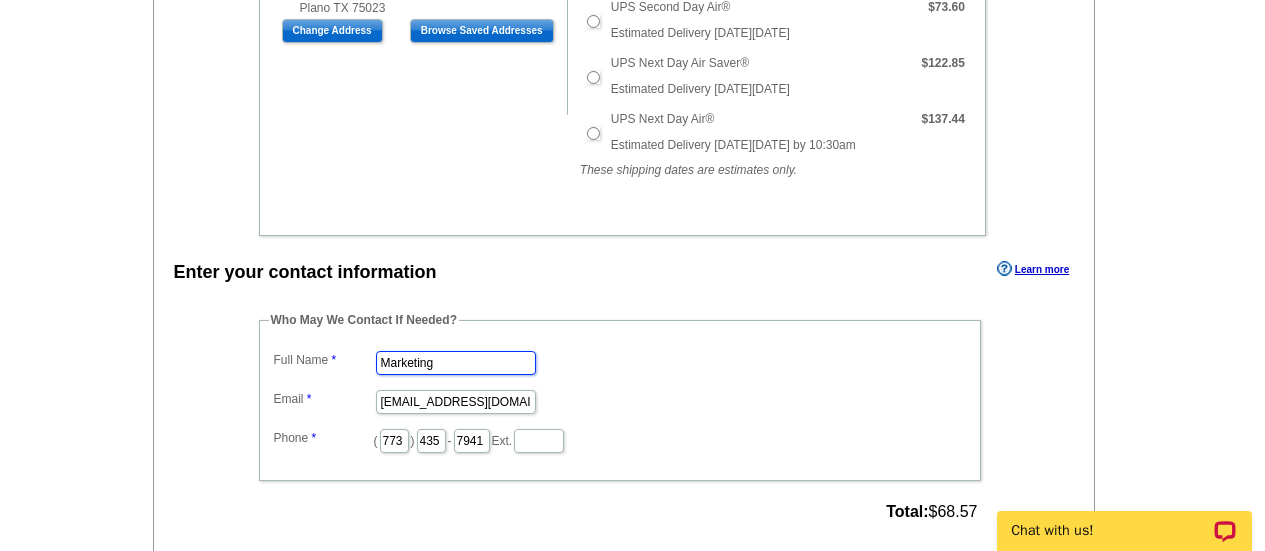 drag, startPoint x: 463, startPoint y: 359, endPoint x: 281, endPoint y: 360, distance: 182.00275 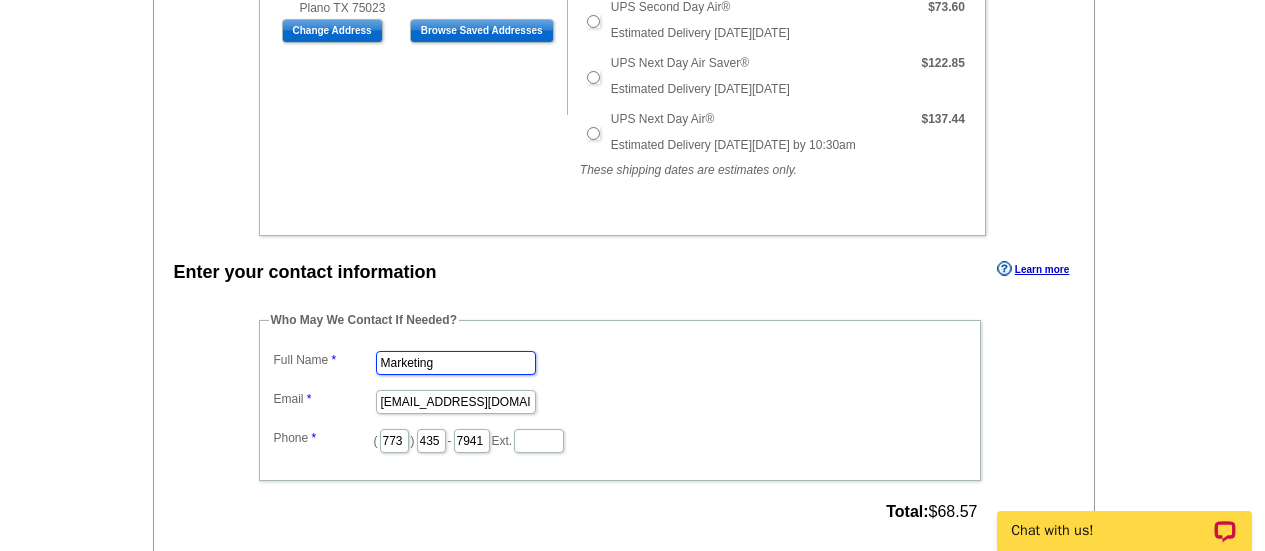 click on "Full Name
Marketing
Email
marketing@guaranteedrate.com
Phone
( 773 )  435  -  7941  Ext." at bounding box center (620, 400) 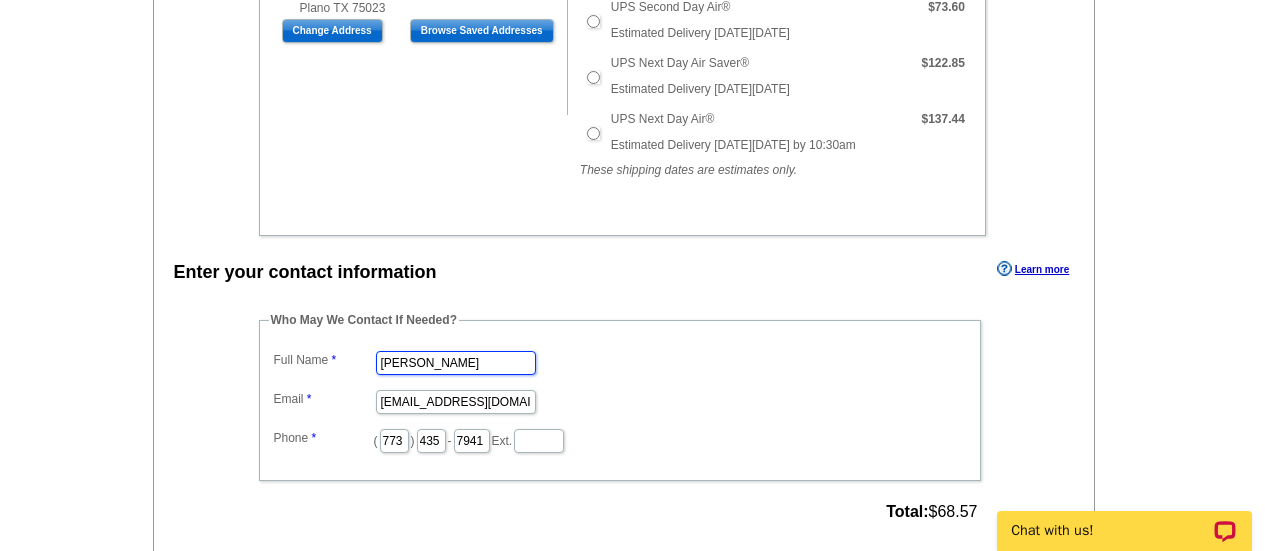 type on "Daniel" 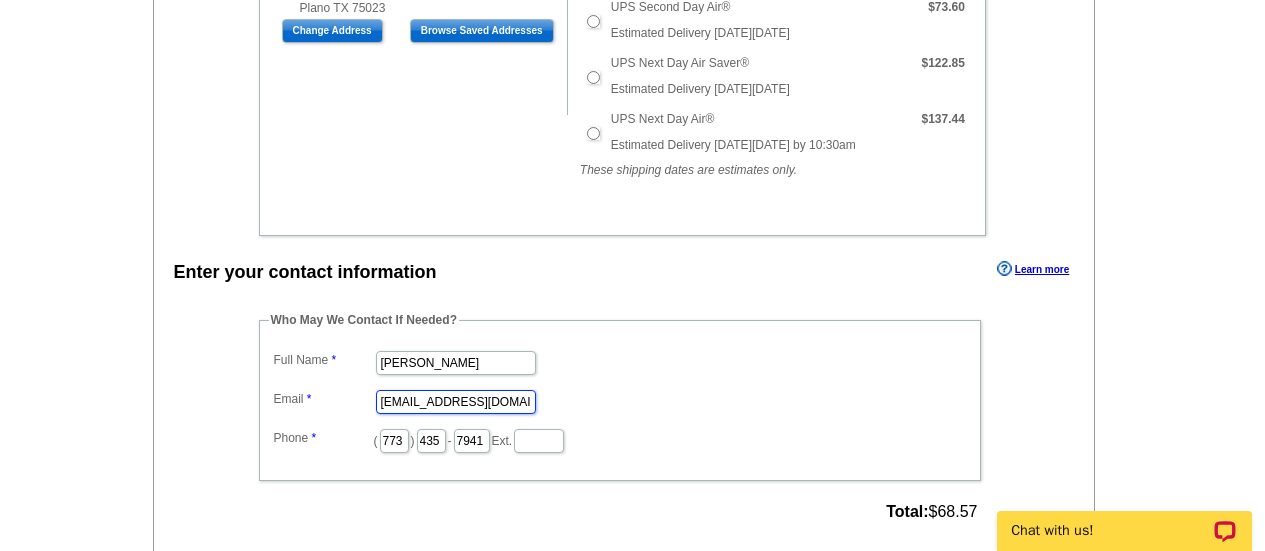 scroll, scrollTop: 0, scrollLeft: 0, axis: both 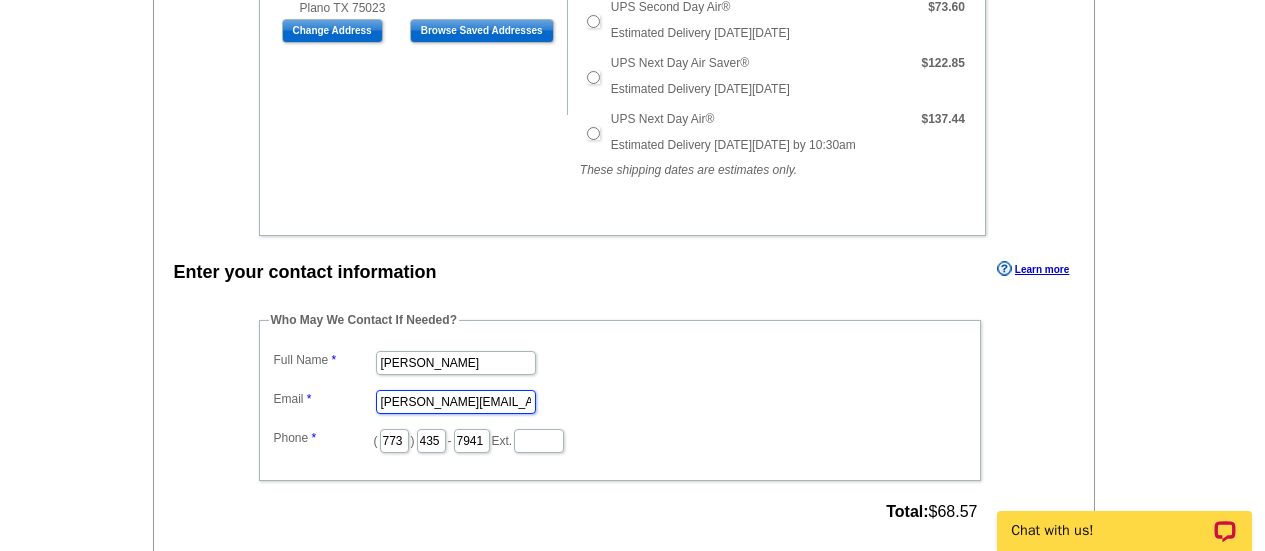 type on "[PERSON_NAME][EMAIL_ADDRESS][PERSON_NAME][DOMAIN_NAME]" 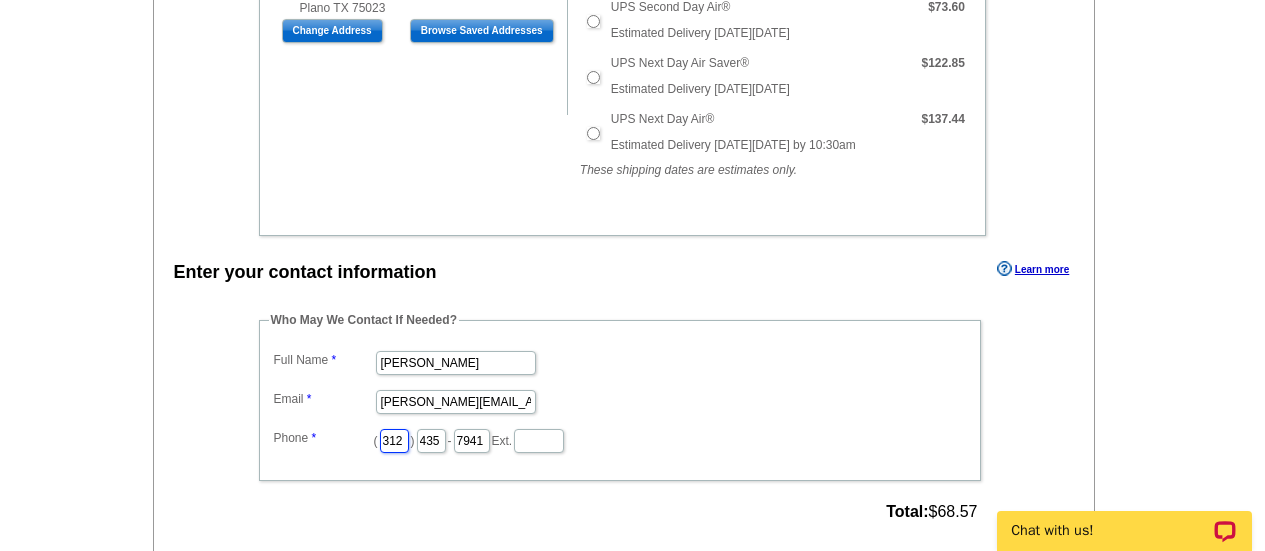 type on "312" 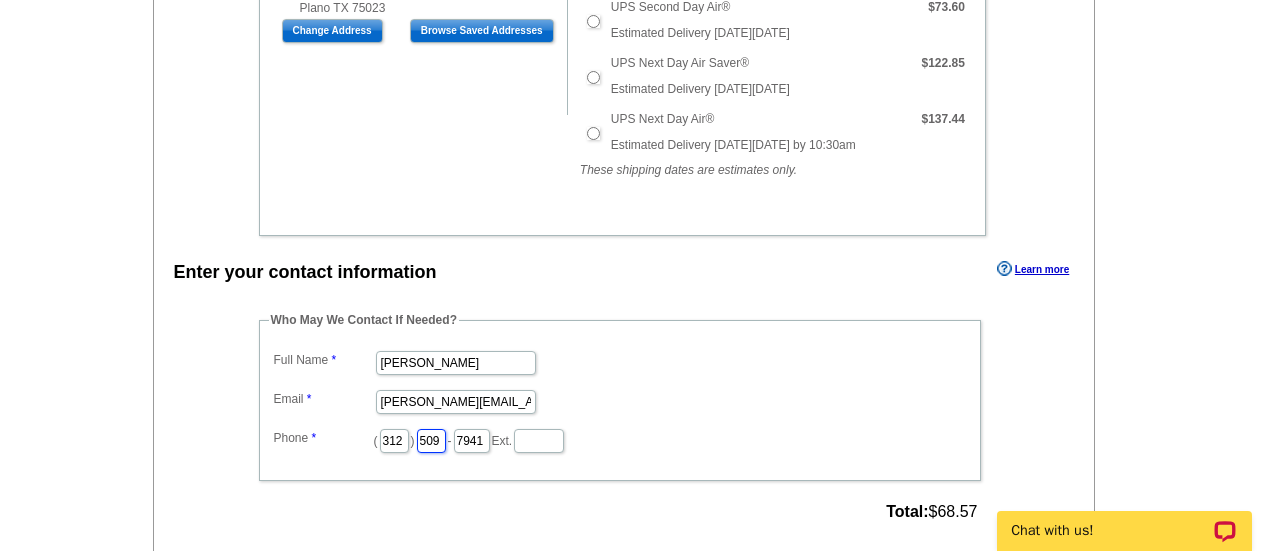type on "509" 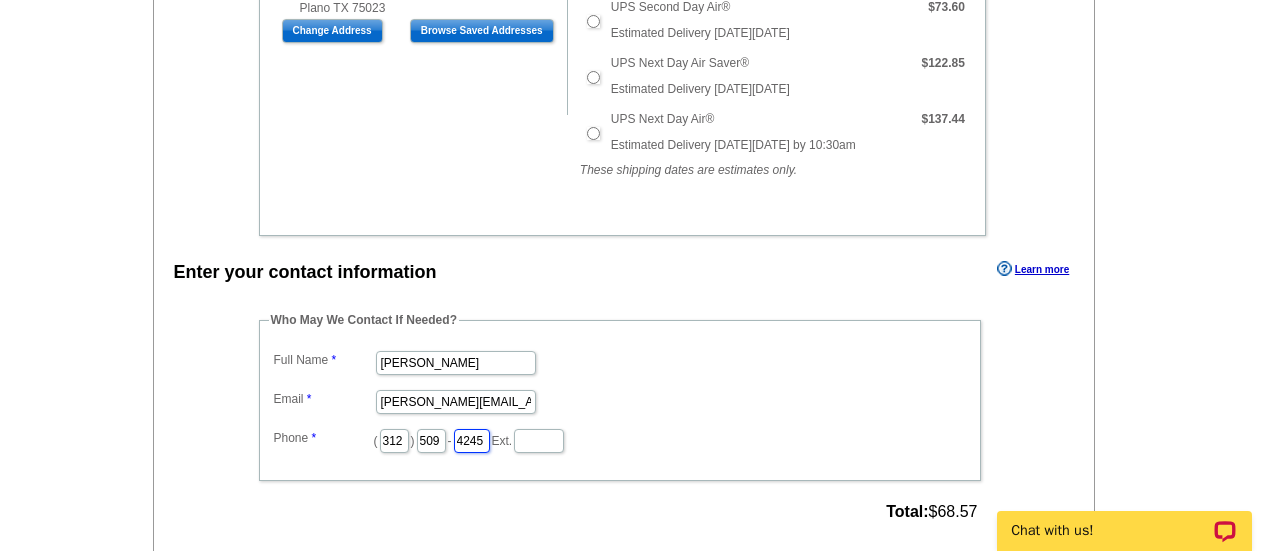 type on "4245" 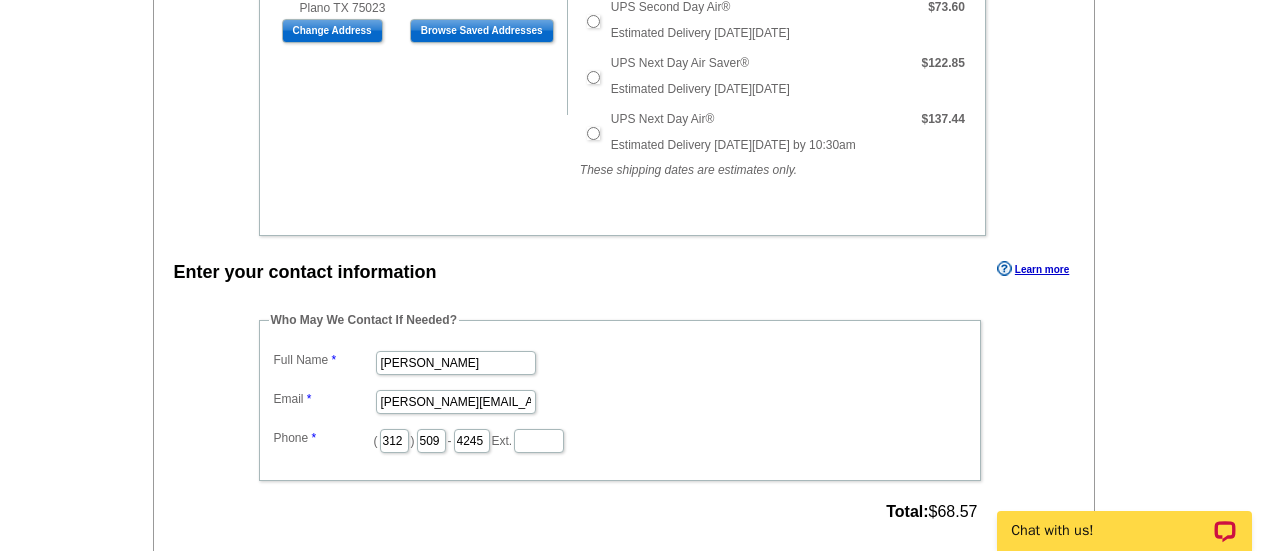 click on "Daniel" at bounding box center [620, 361] 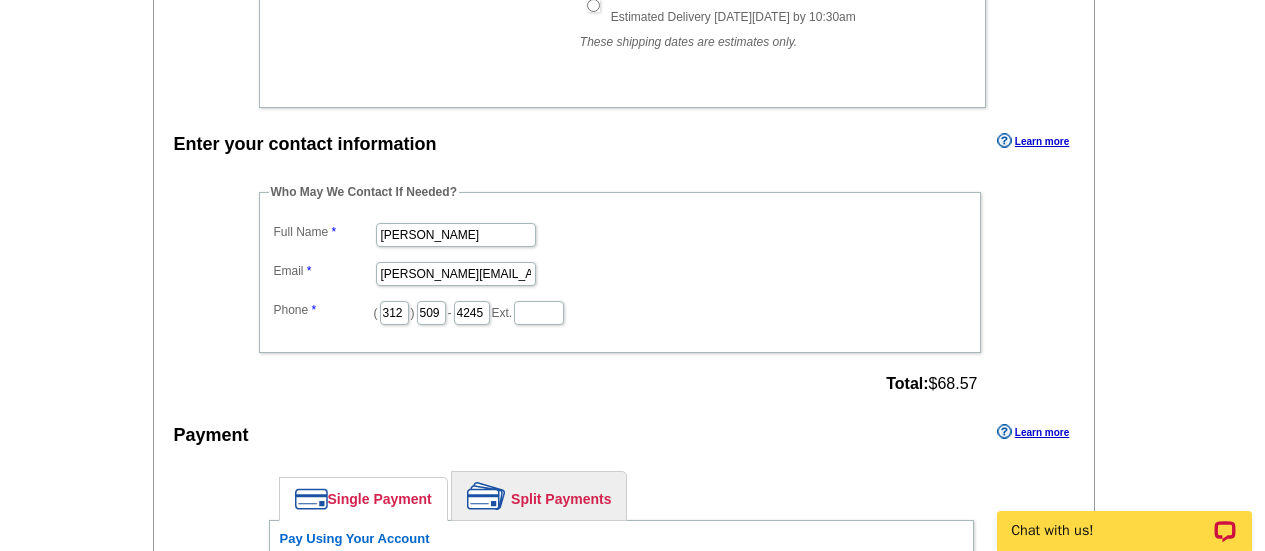 scroll, scrollTop: 841, scrollLeft: 0, axis: vertical 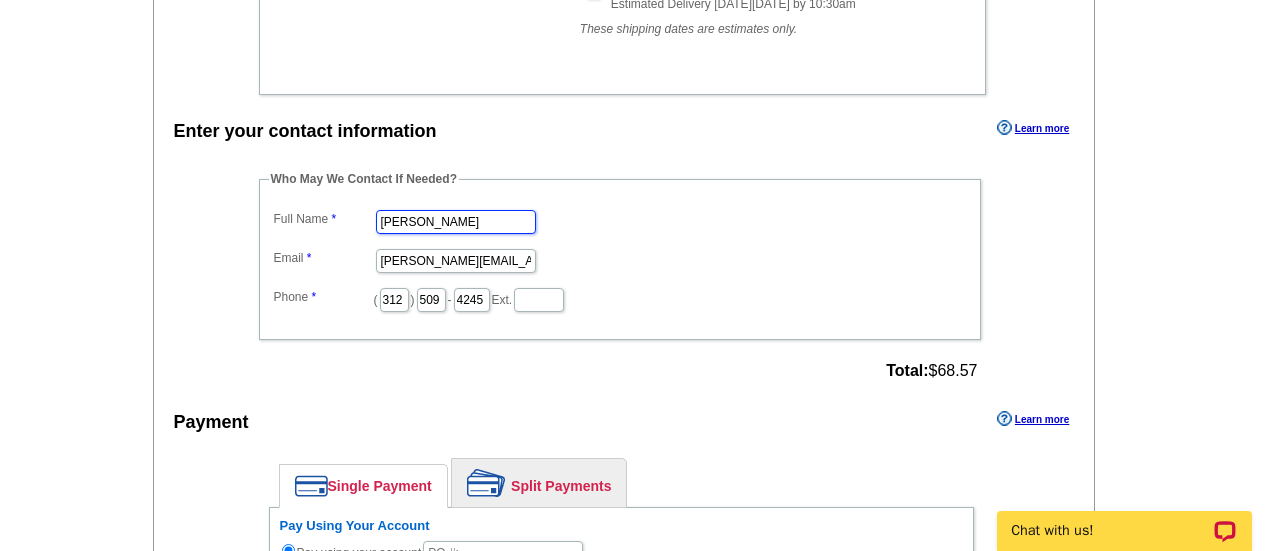 click on "Daniel" at bounding box center [456, 222] 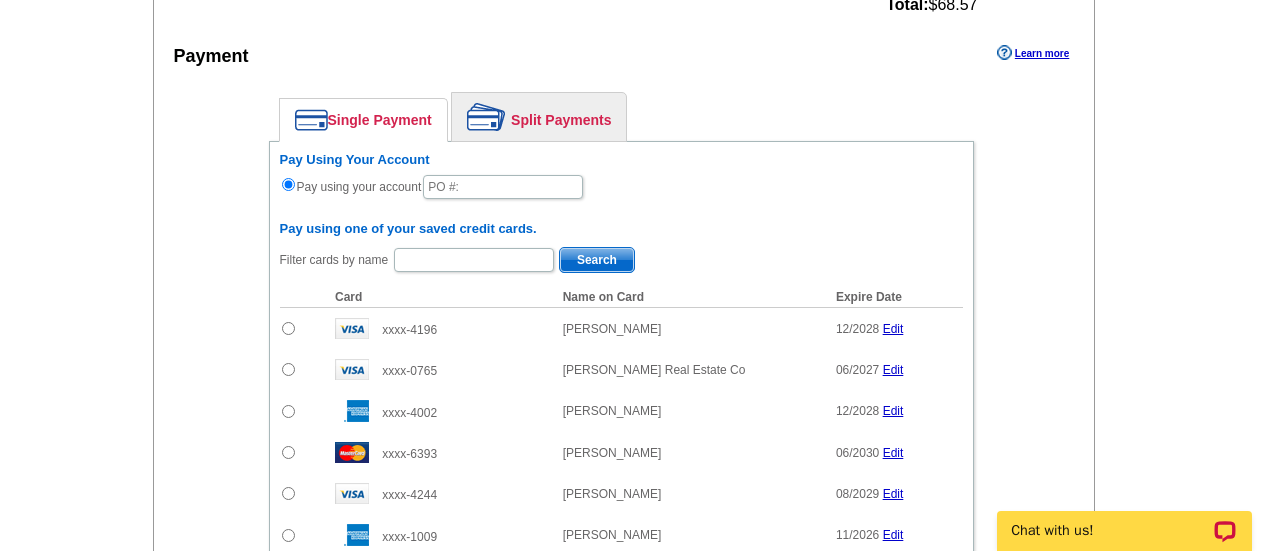 scroll, scrollTop: 1248, scrollLeft: 0, axis: vertical 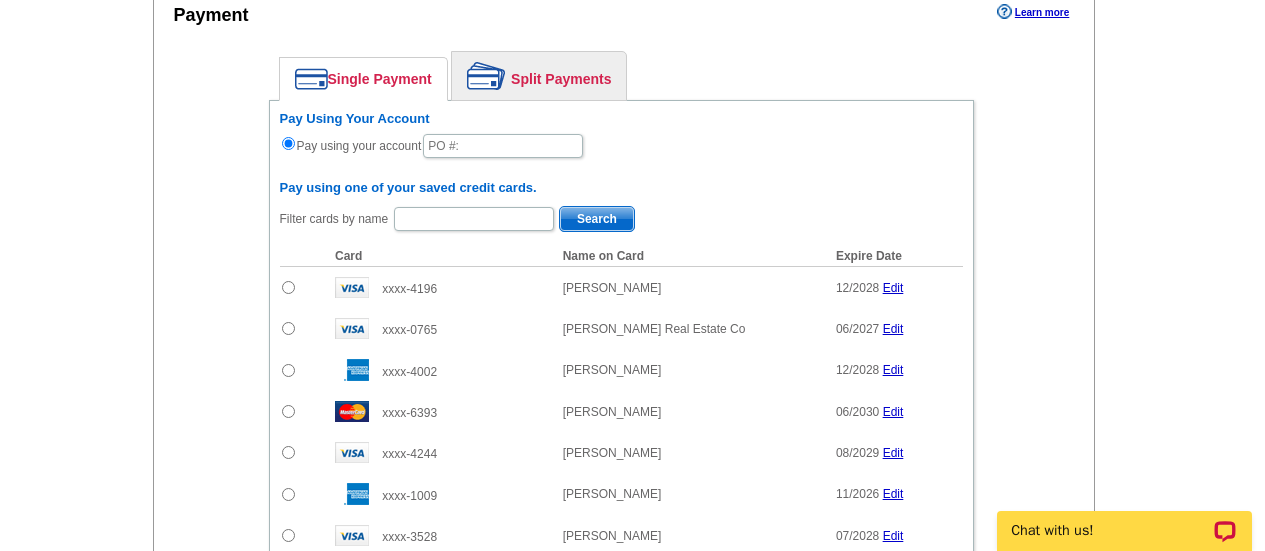 type on "[PERSON_NAME]" 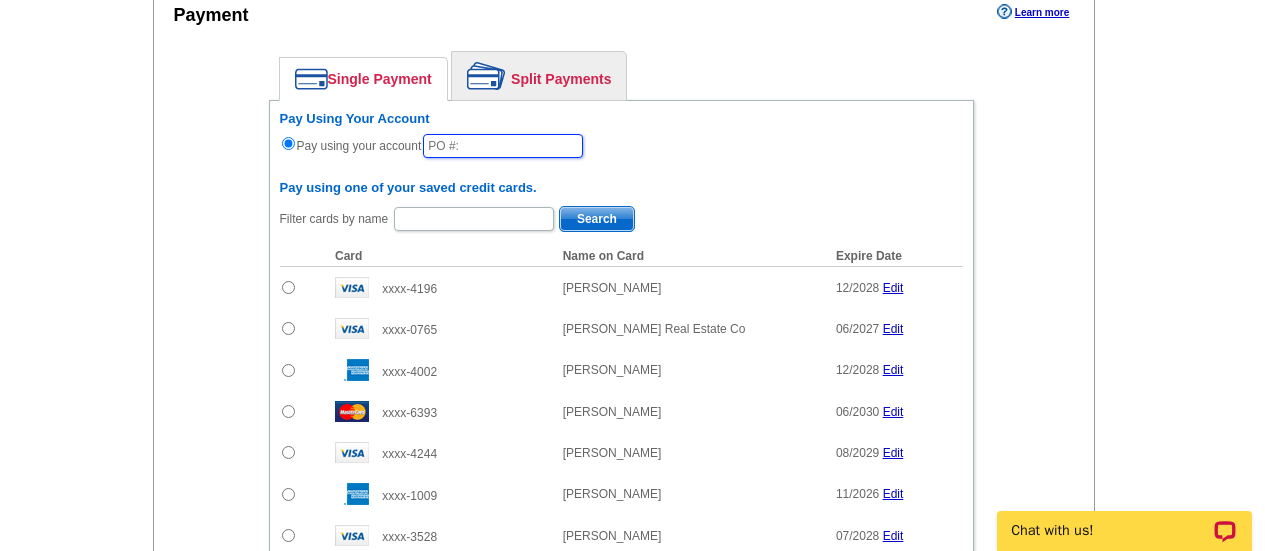 click at bounding box center (503, 146) 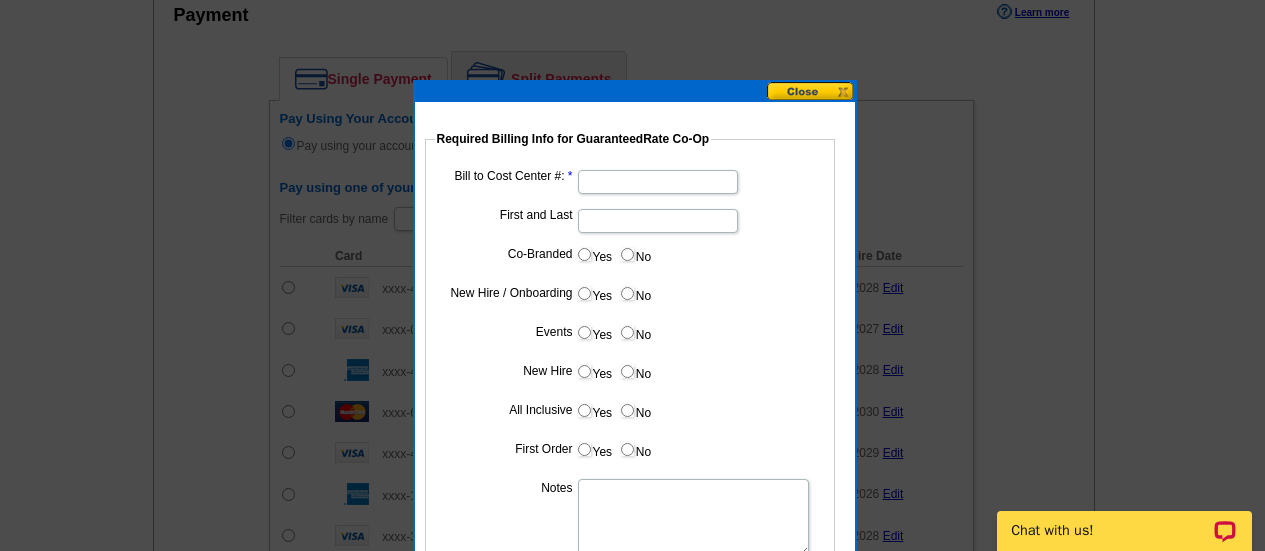 type on "07222025_DZ_1031" 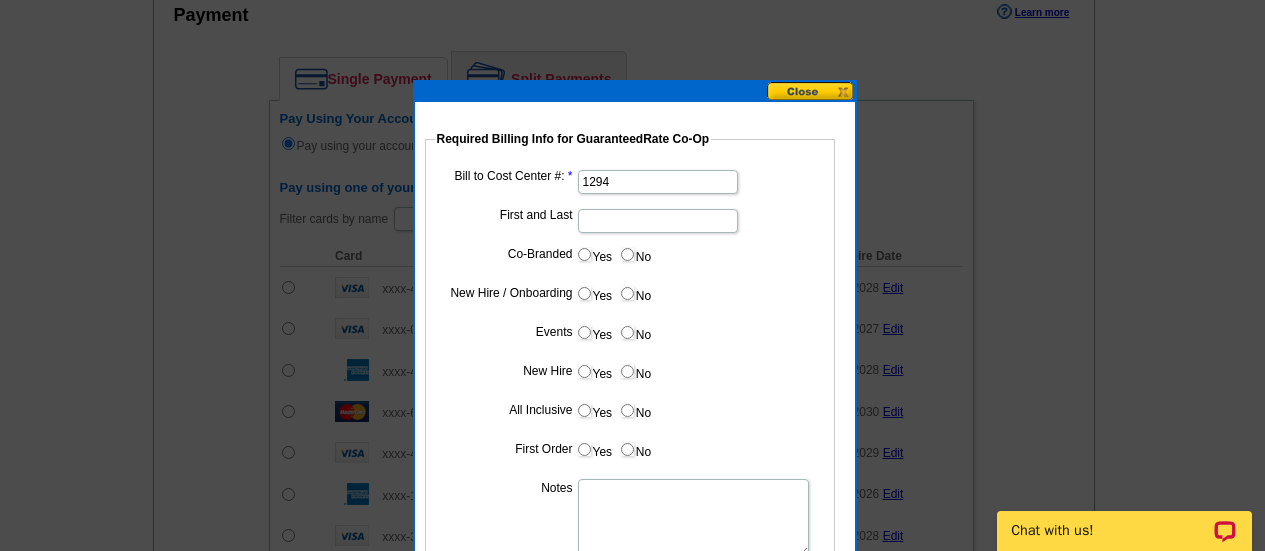 type on "1294" 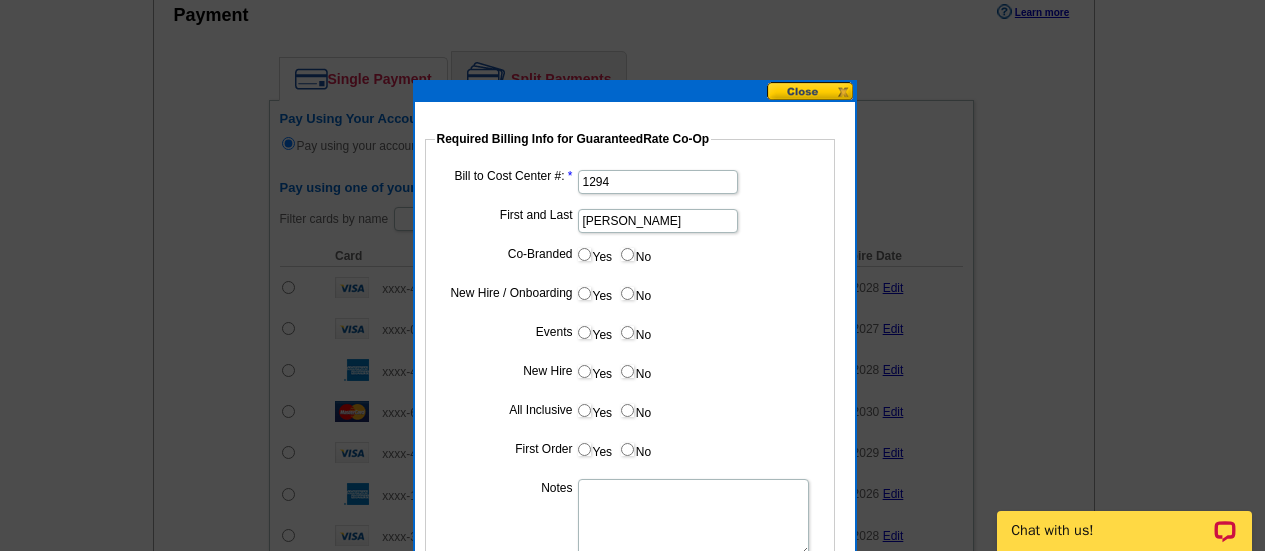 type on "[PERSON_NAME]" 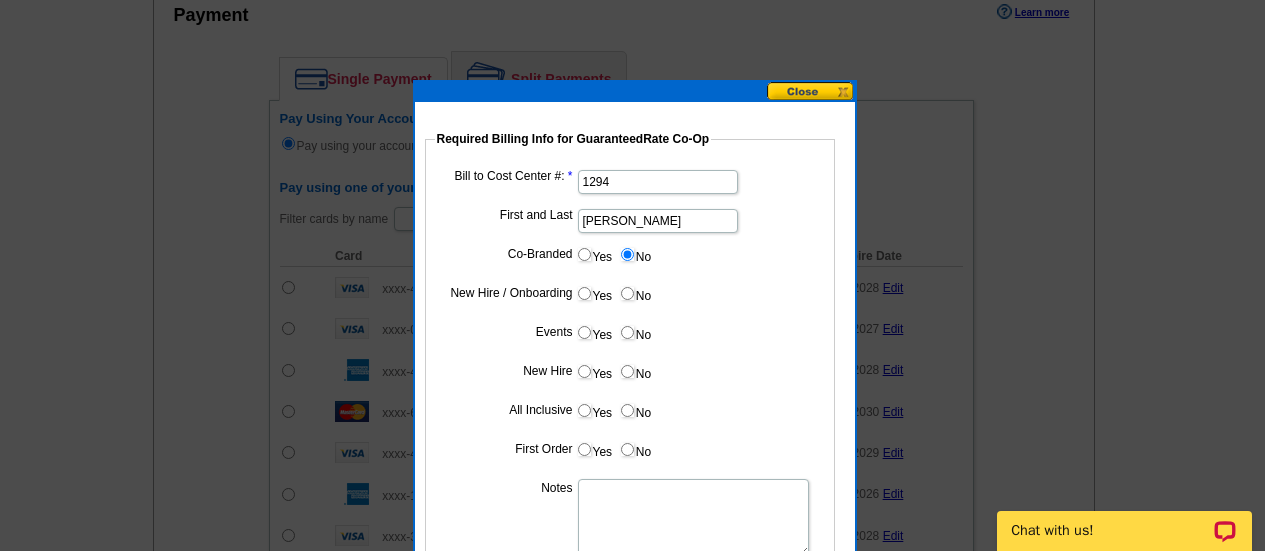 click on "Yes" at bounding box center (584, 293) 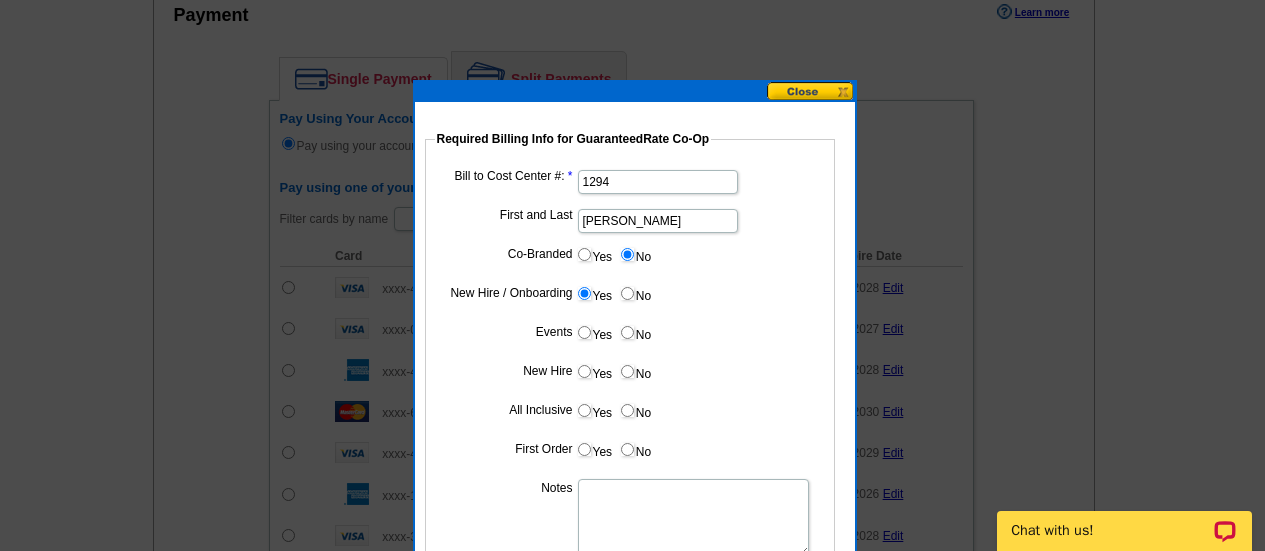 click on "No" at bounding box center (627, 332) 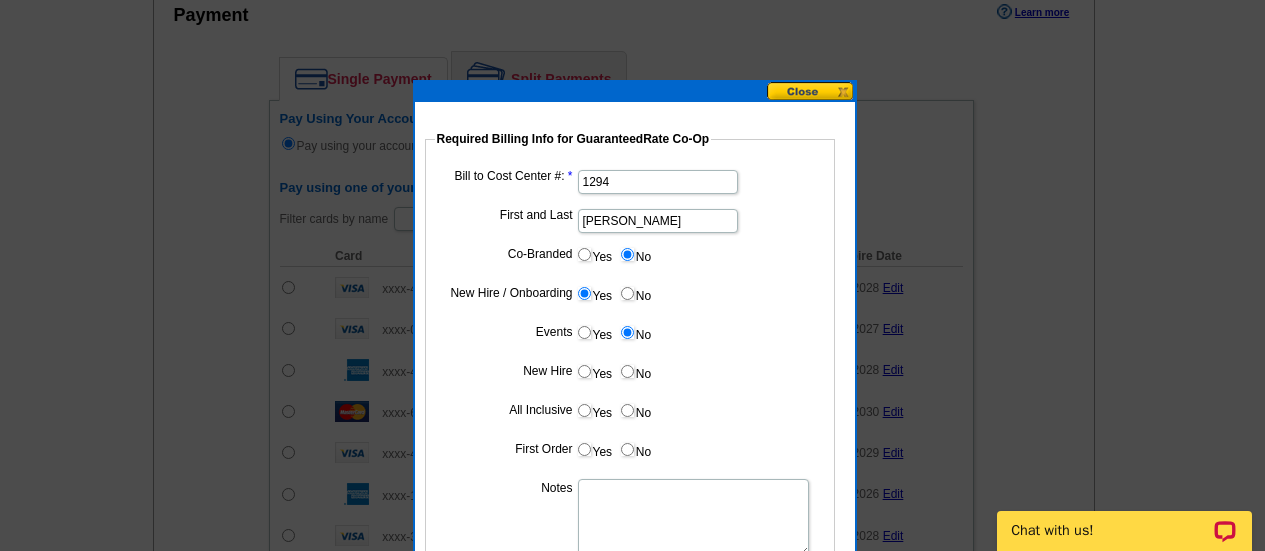 click on "Yes" at bounding box center [584, 371] 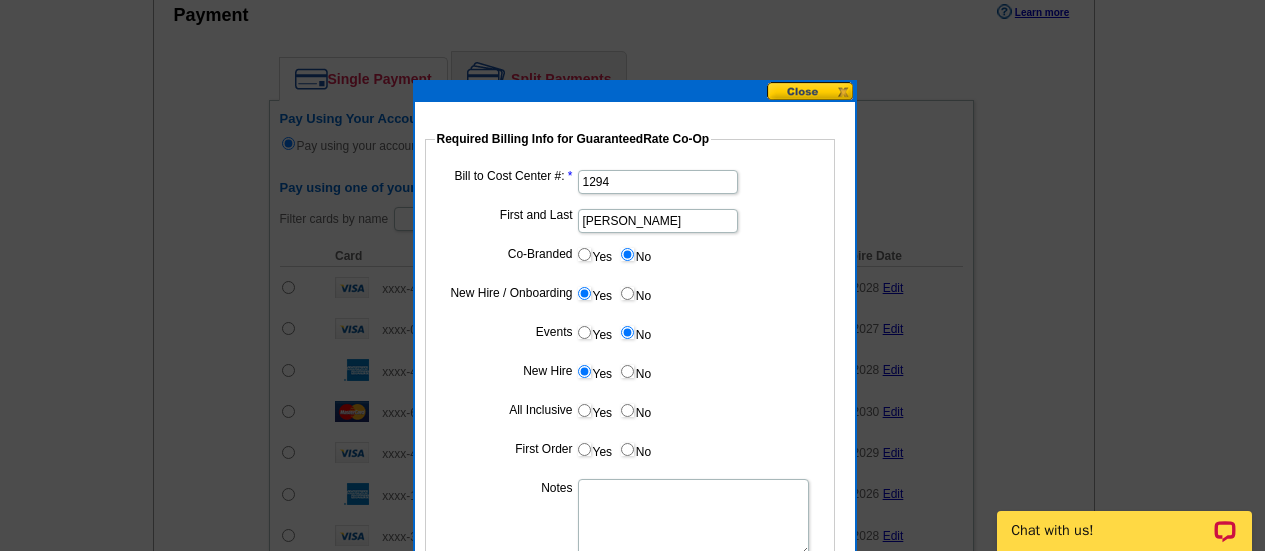 click on "Yes" at bounding box center (584, 410) 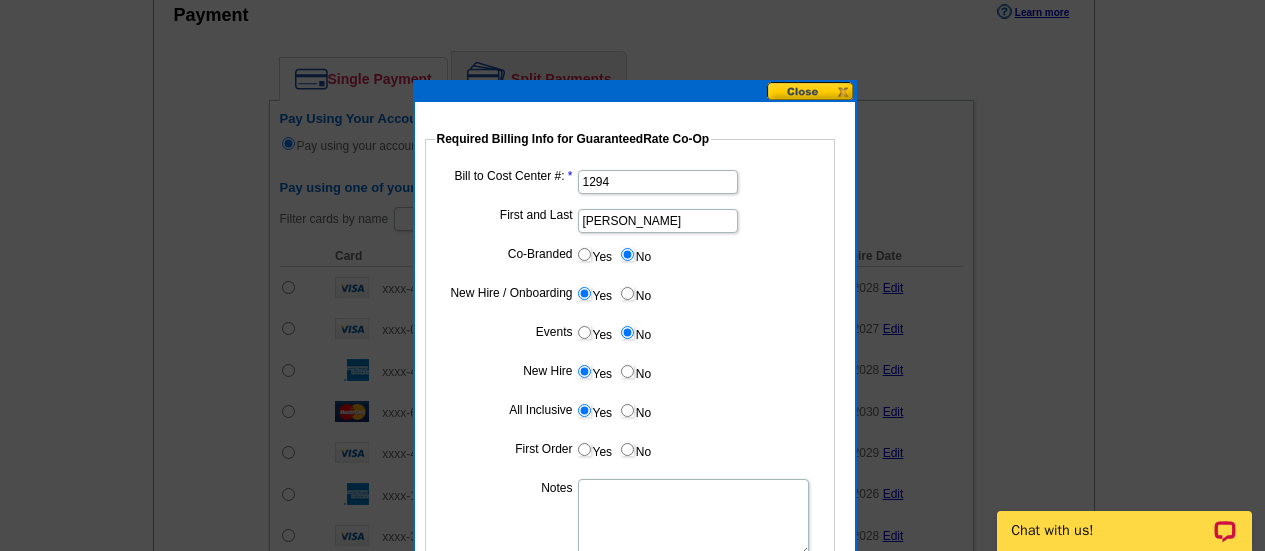 click on "Yes" at bounding box center (584, 449) 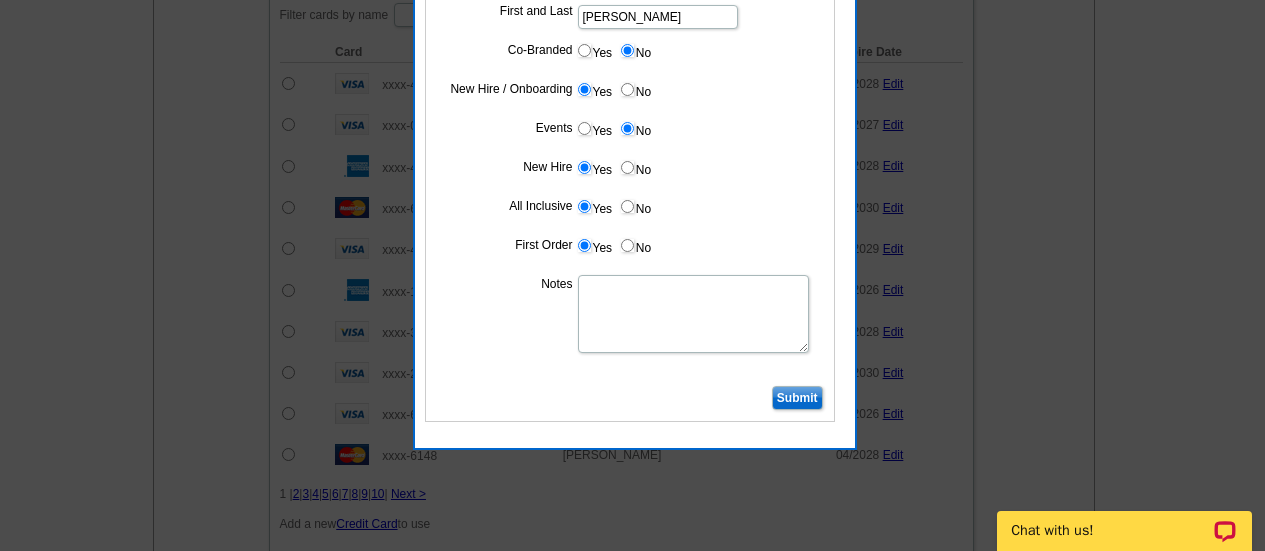 scroll, scrollTop: 1453, scrollLeft: 0, axis: vertical 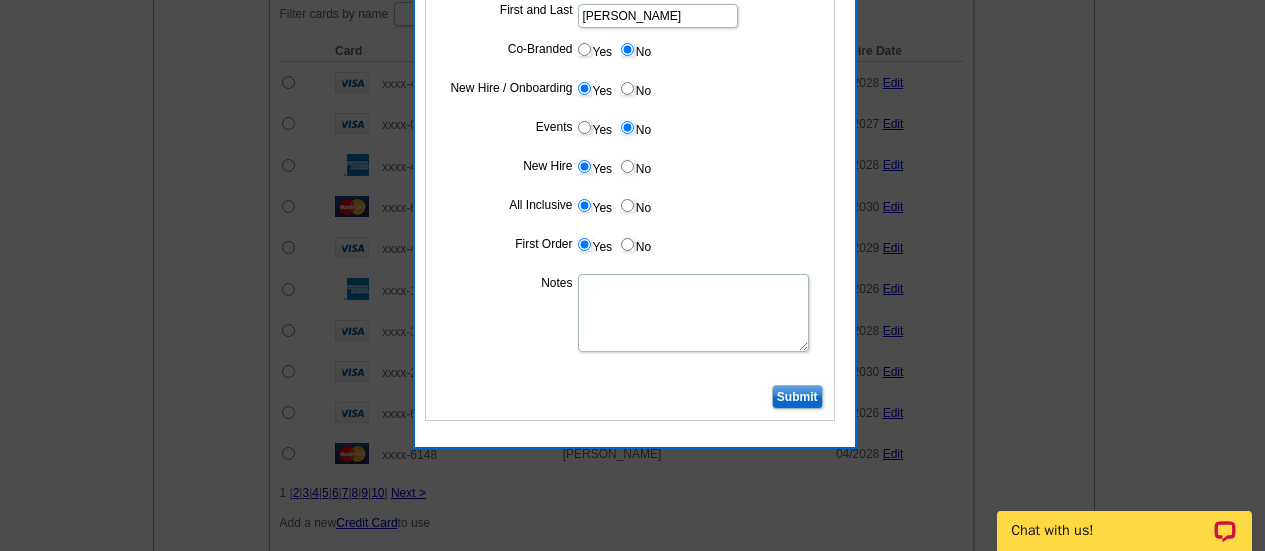 click on "Notes" at bounding box center [693, 313] 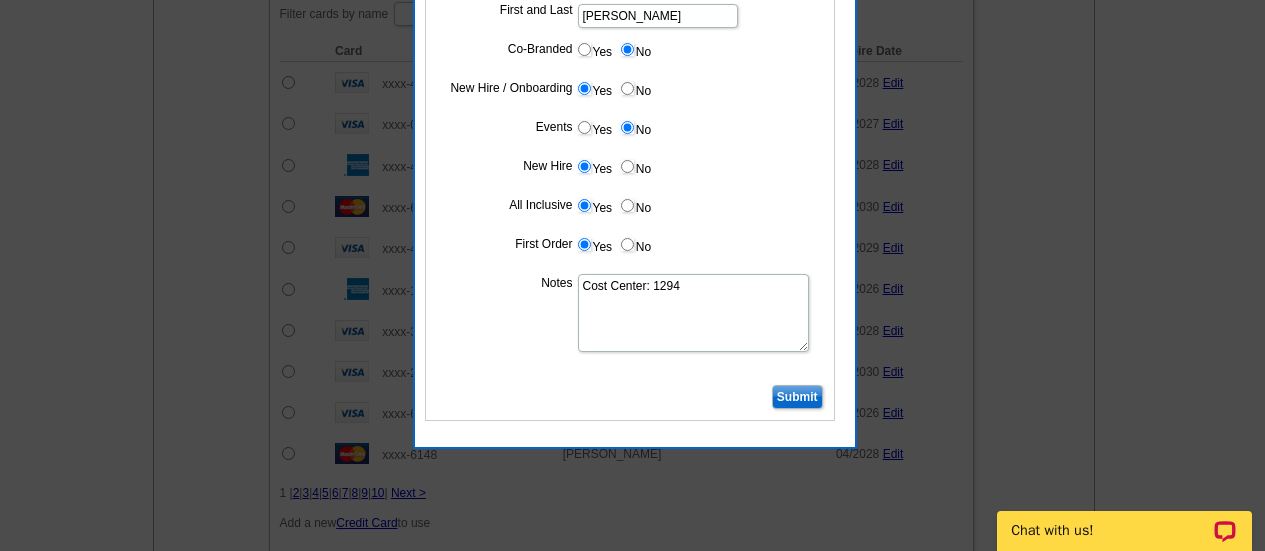 type on "Cost Center: 1294" 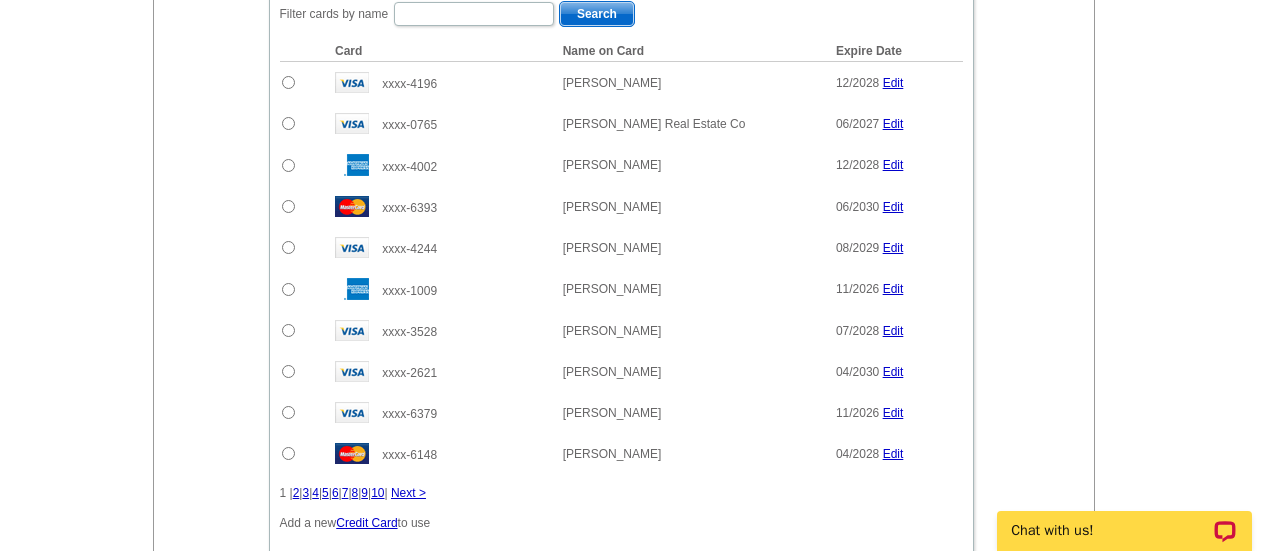 click on "Add Another Item
Checkout
Order Name:
My Order 2025-07-22
Save Order
Review your order
Learn more
Quantity
Description
1000" at bounding box center (632, -263) 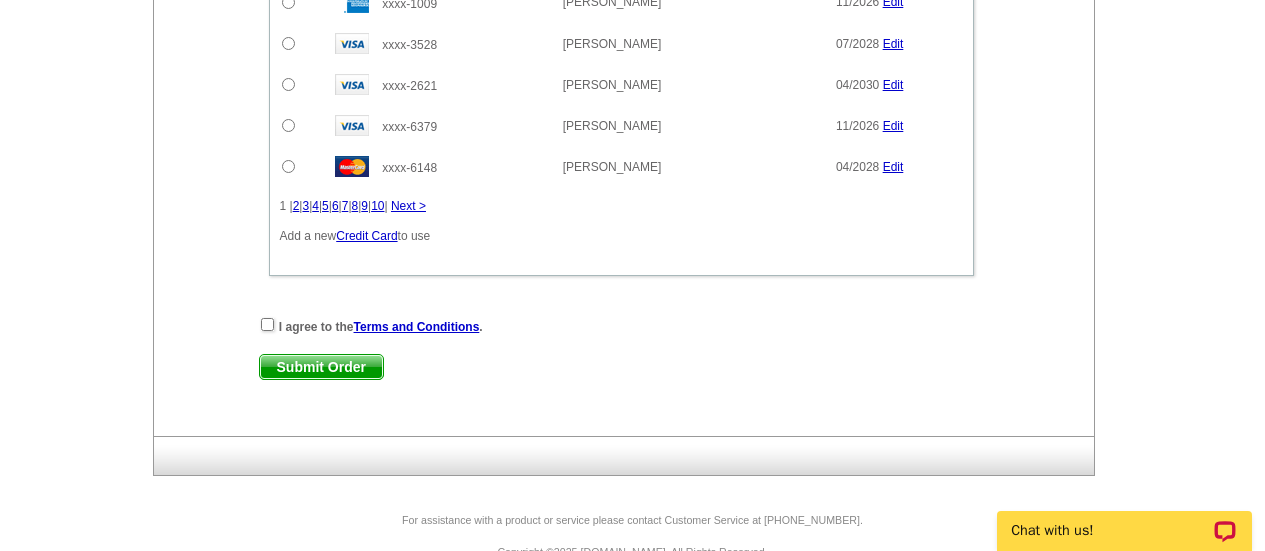 scroll, scrollTop: 1781, scrollLeft: 0, axis: vertical 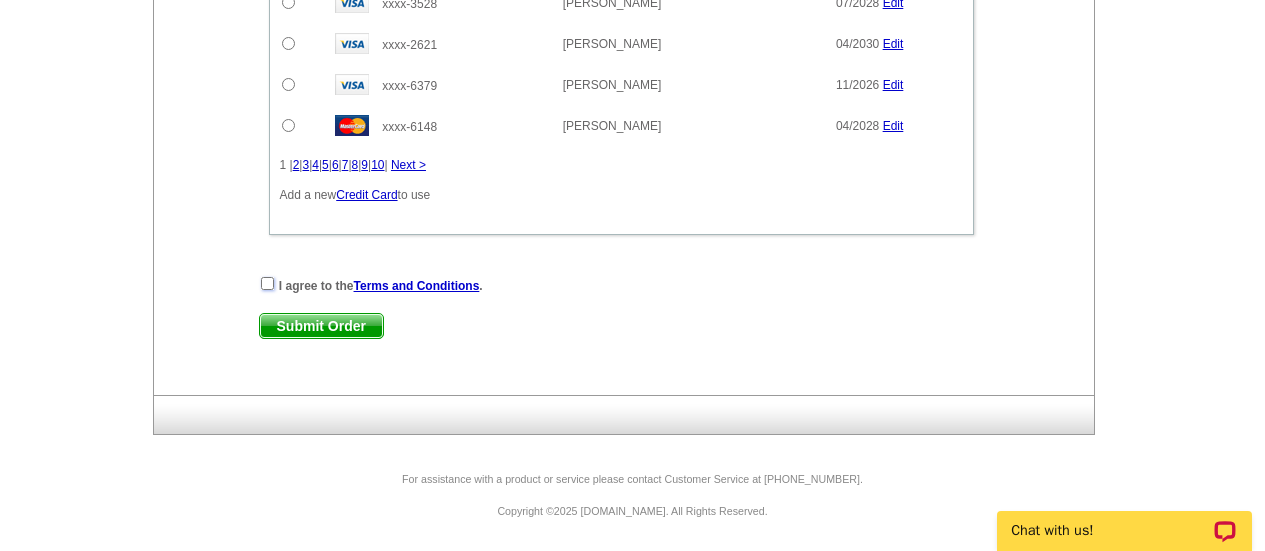 click at bounding box center [267, 283] 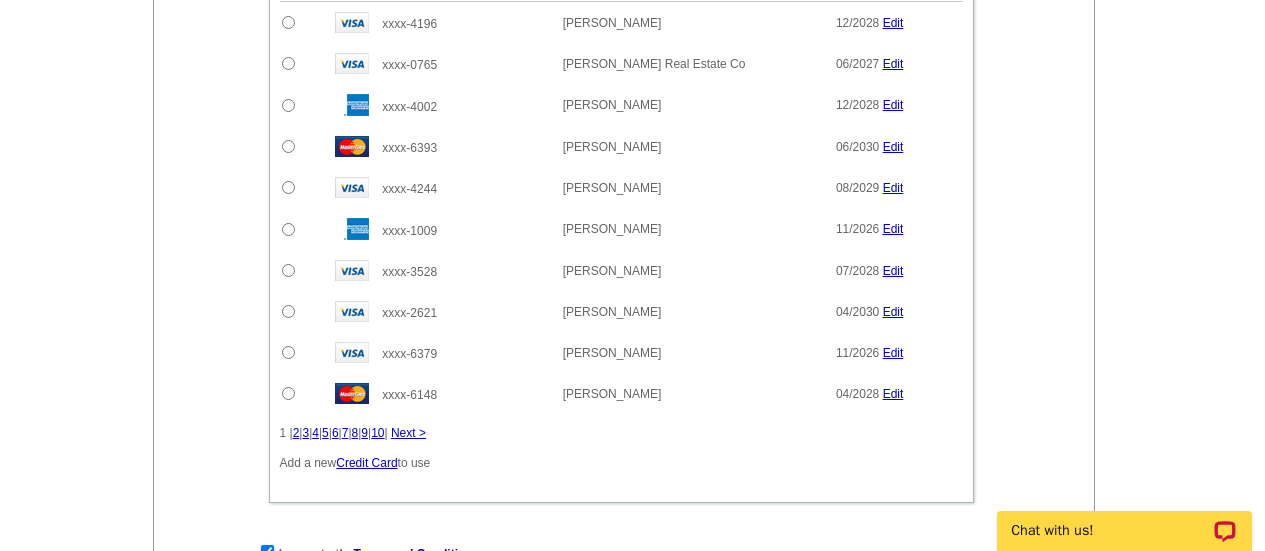 scroll, scrollTop: 1481, scrollLeft: 0, axis: vertical 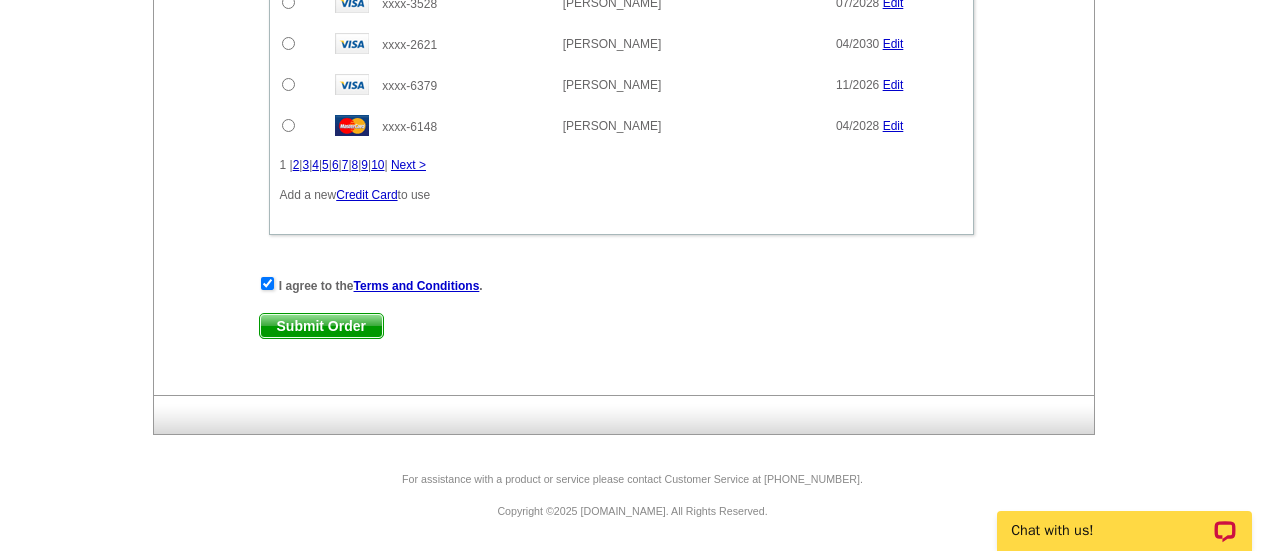 click on "Submit Order" at bounding box center [321, 326] 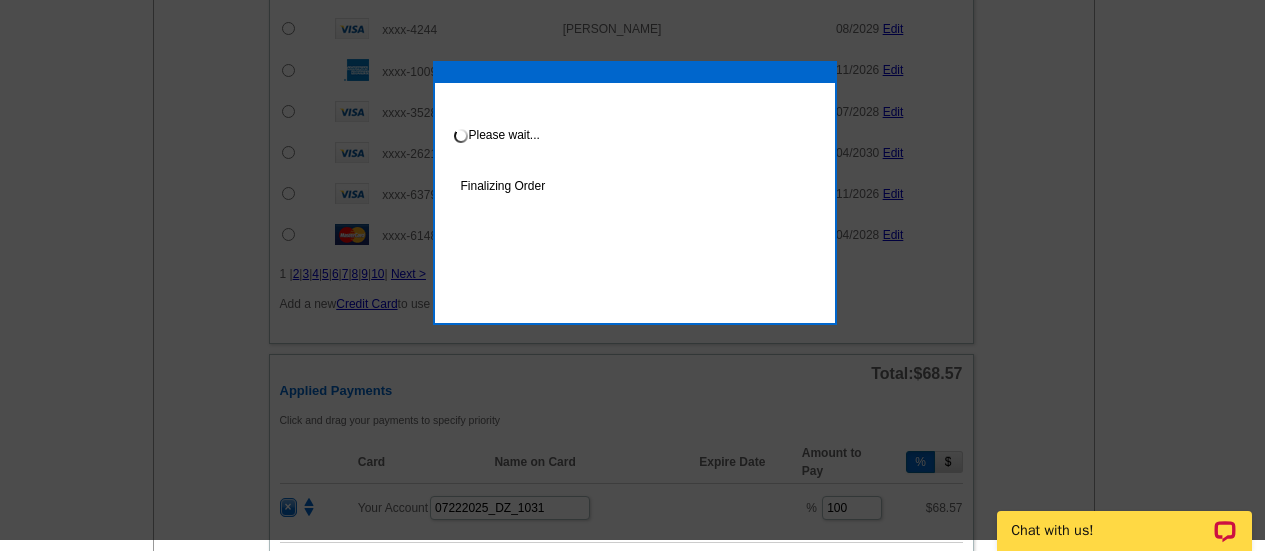 scroll, scrollTop: 1782, scrollLeft: 0, axis: vertical 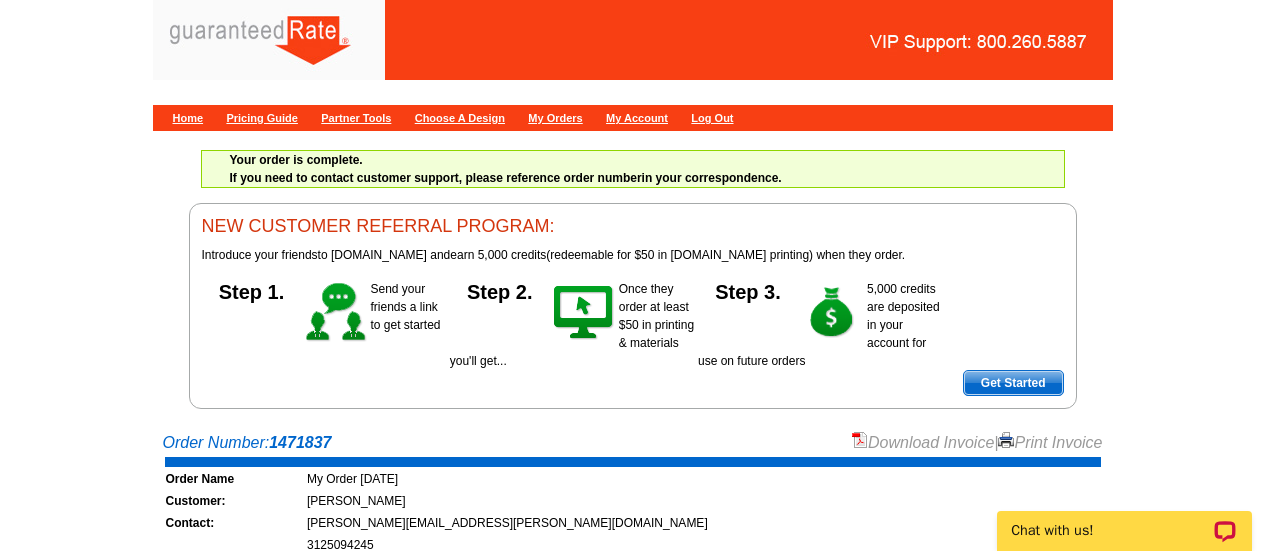click on "Download Invoice" at bounding box center (923, 442) 